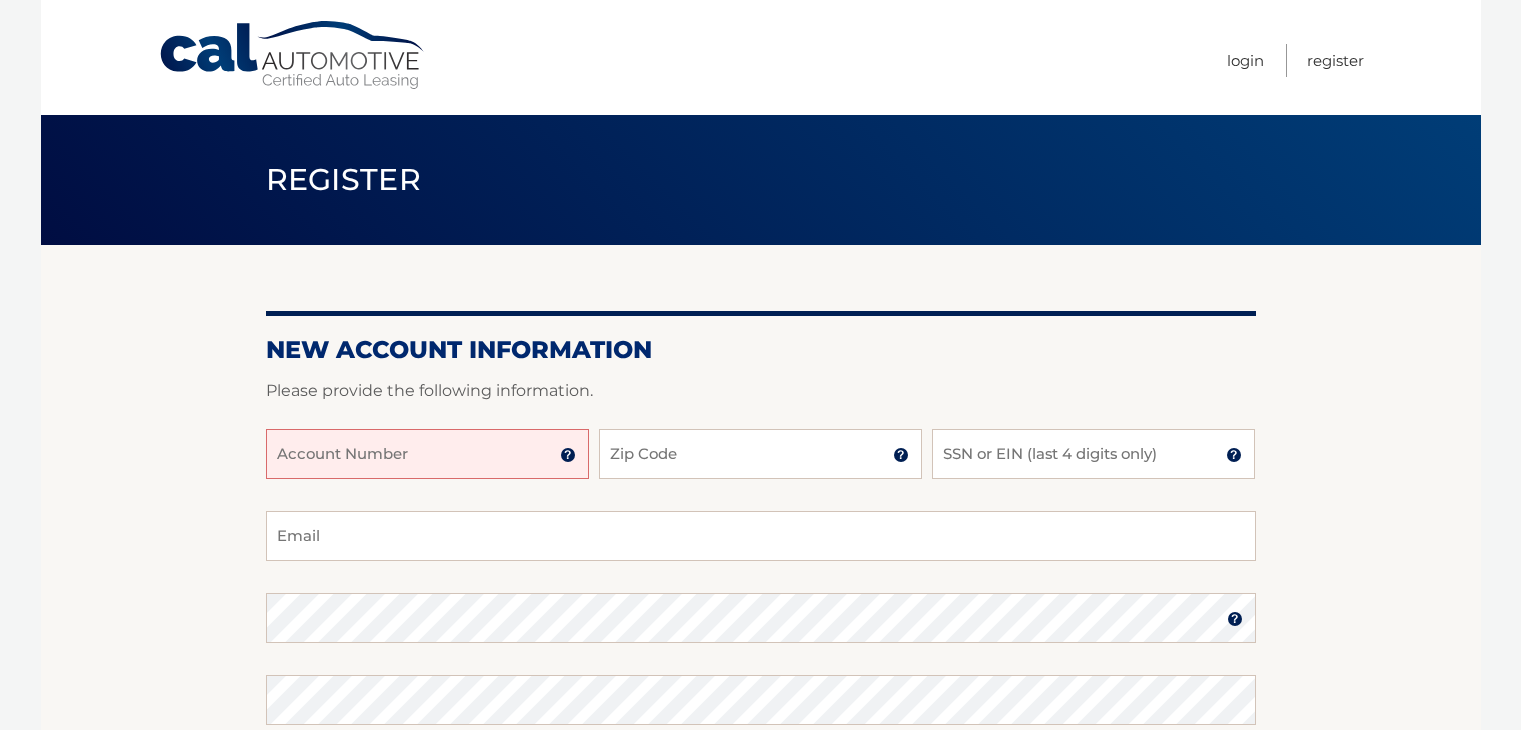 scroll, scrollTop: 0, scrollLeft: 0, axis: both 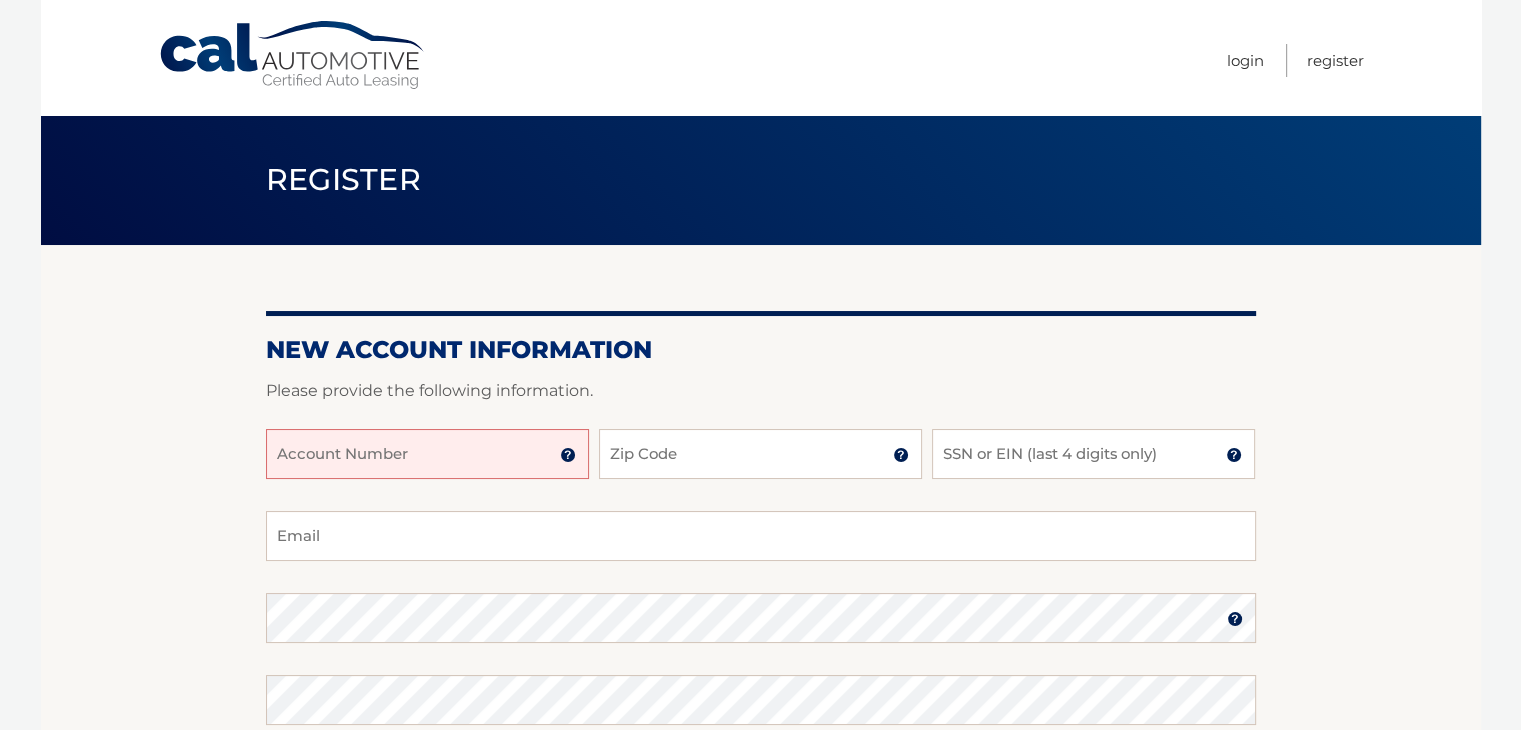 click on "Account Number" at bounding box center [427, 454] 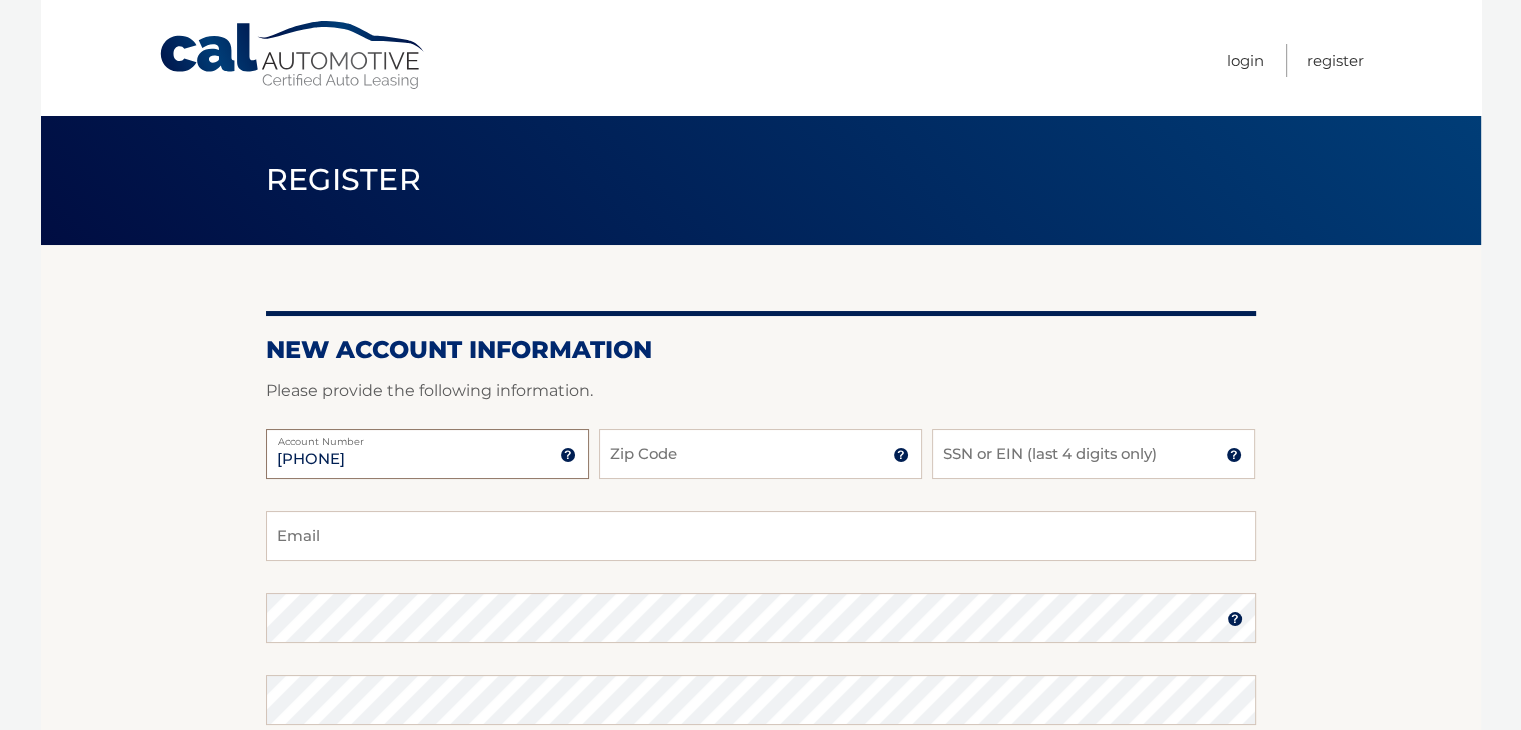 type on "44455972262" 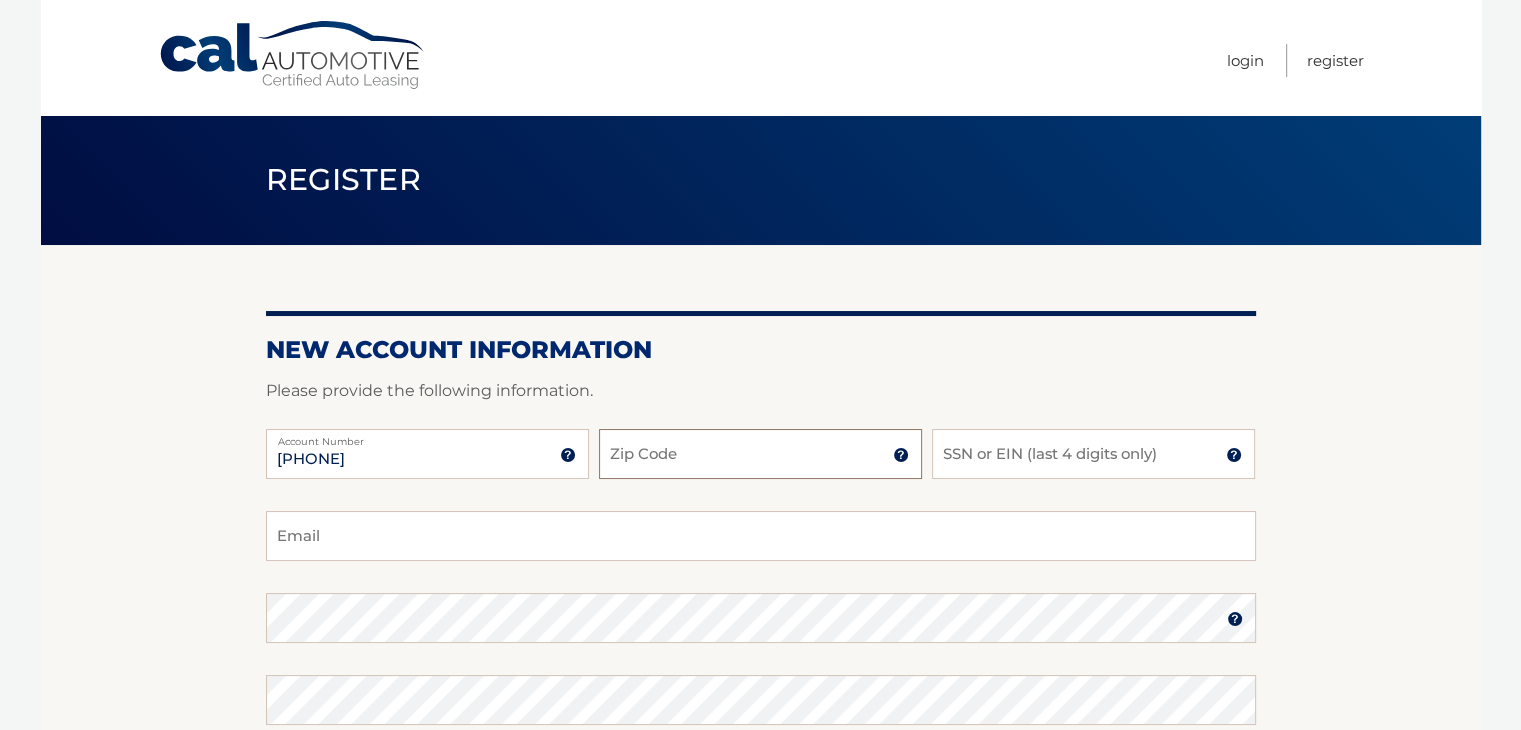 click on "Zip Code" at bounding box center (760, 454) 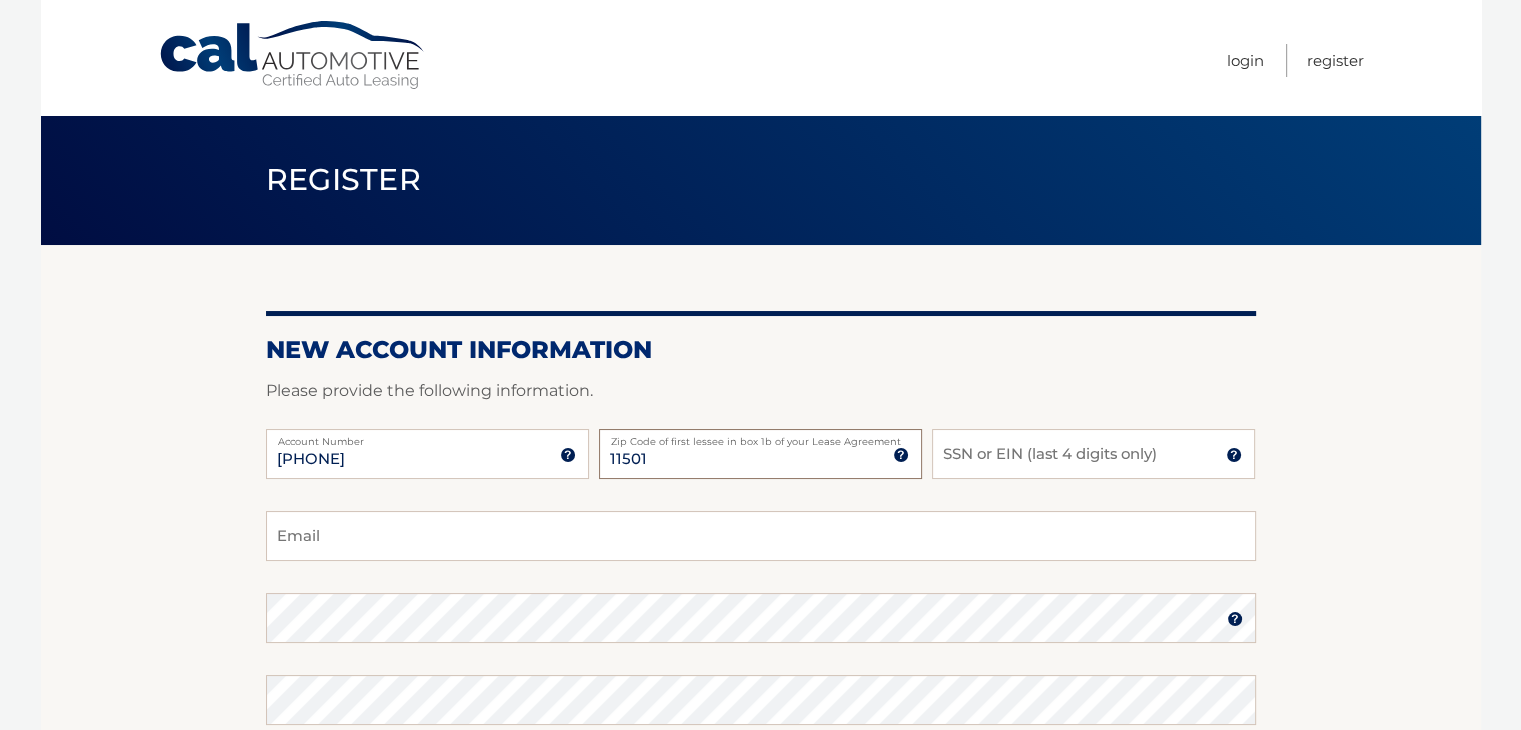 type on "11501" 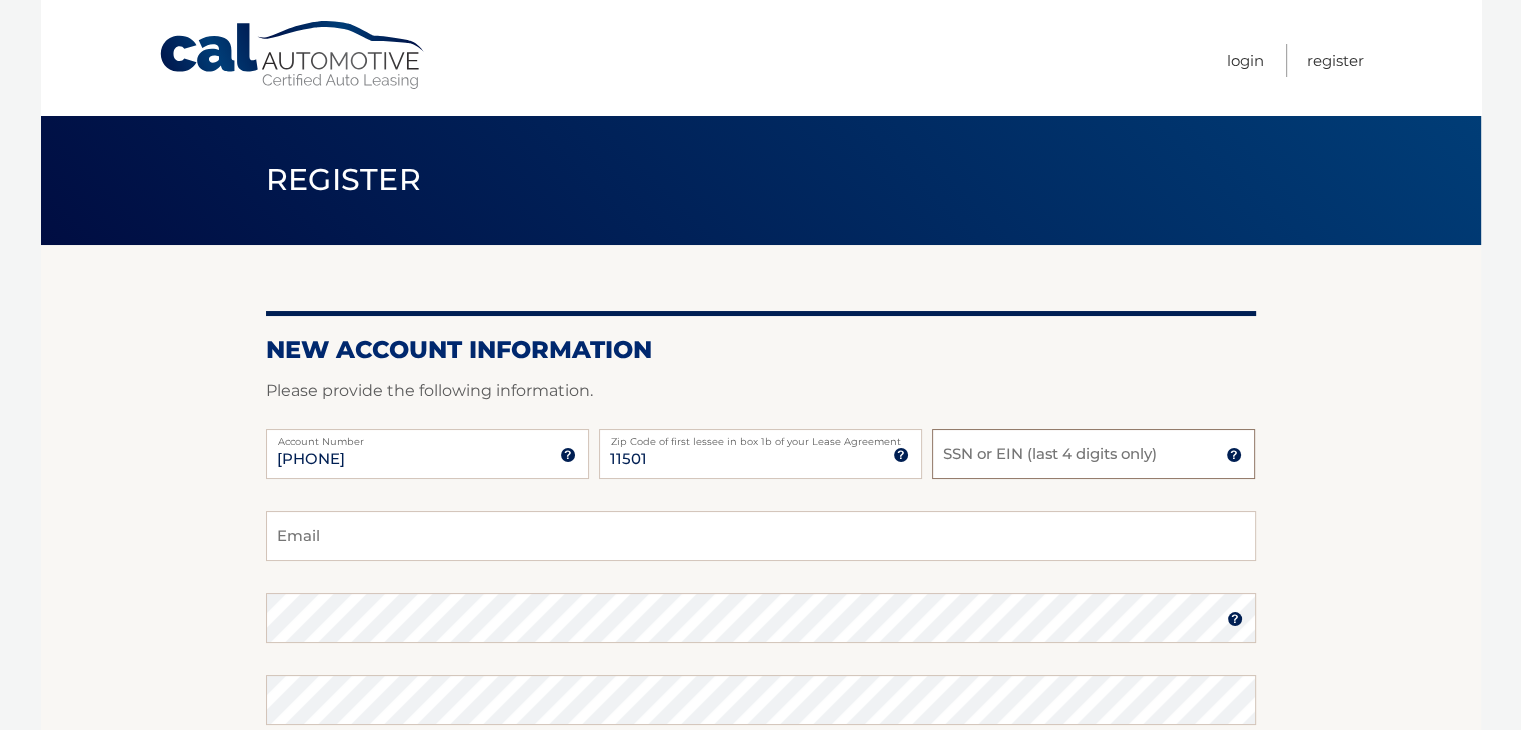 click on "SSN or EIN (last 4 digits only)" at bounding box center [1093, 454] 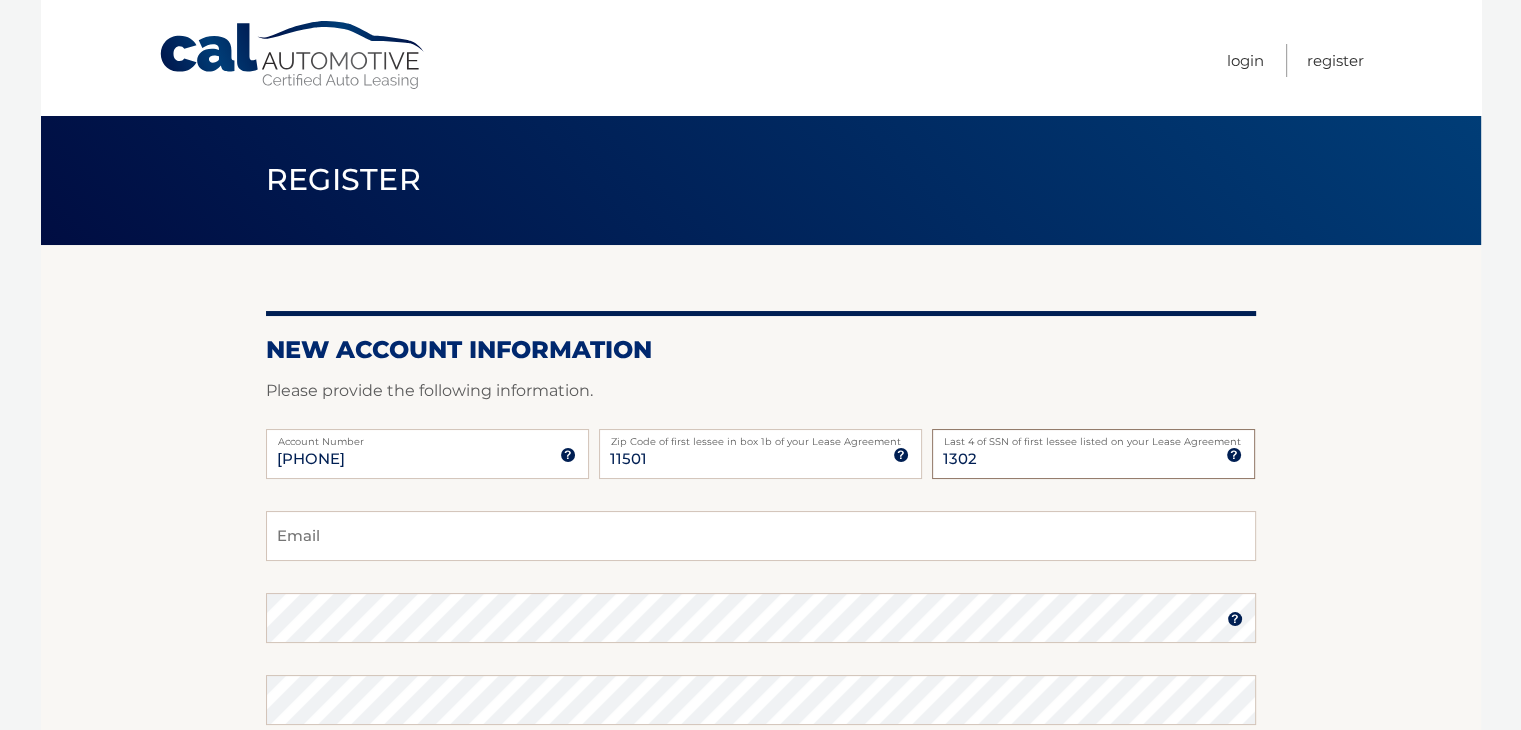 type on "1302" 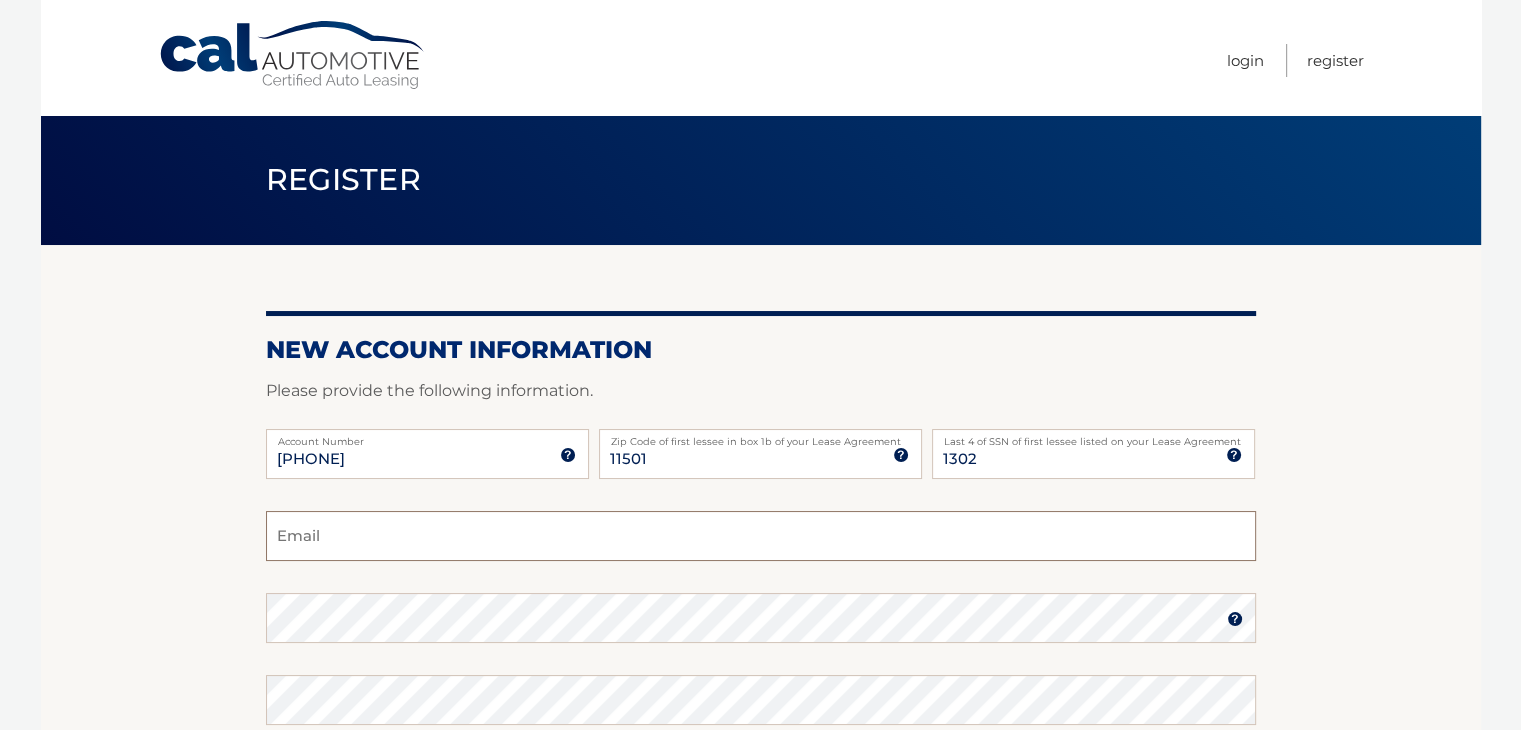 click on "Email" at bounding box center (761, 536) 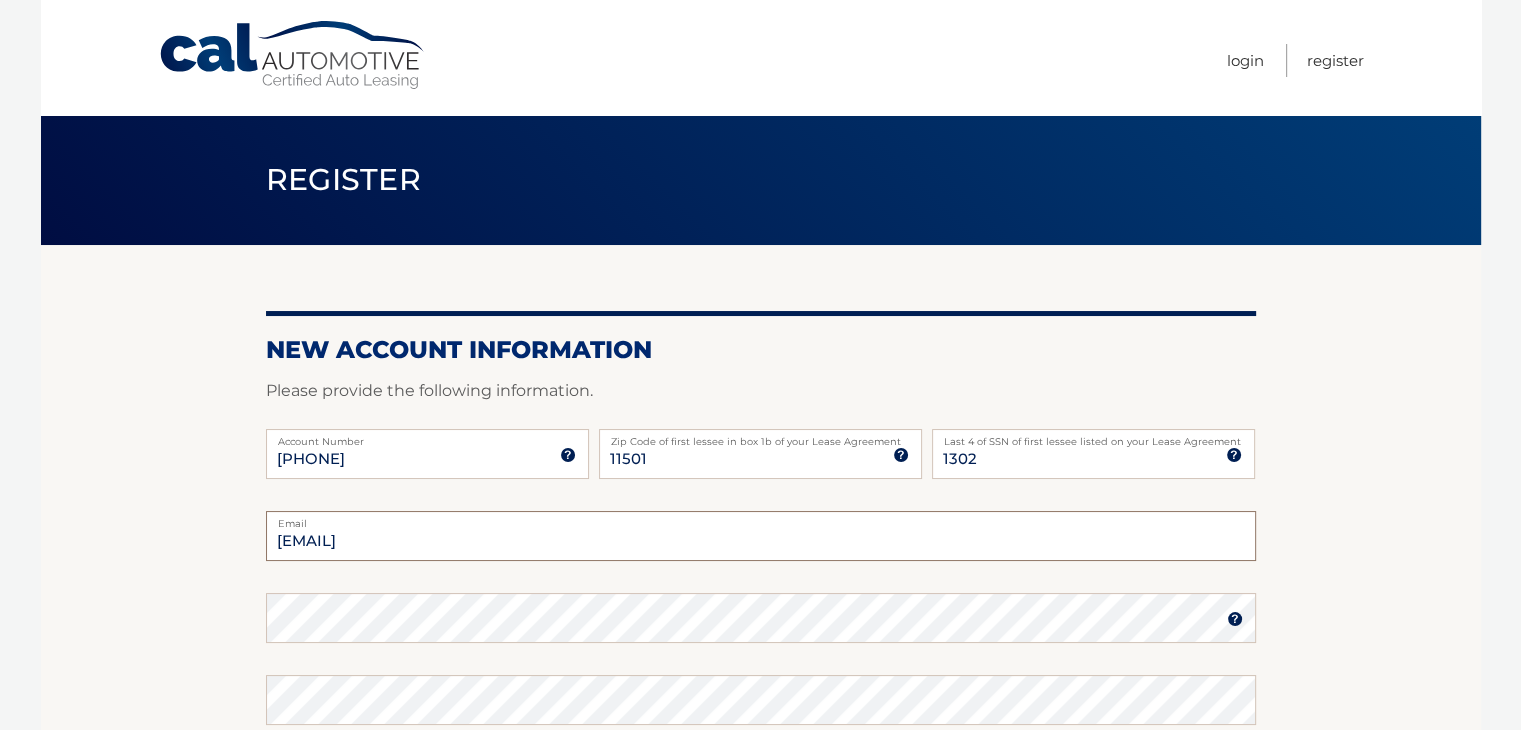type on "[EMAIL]" 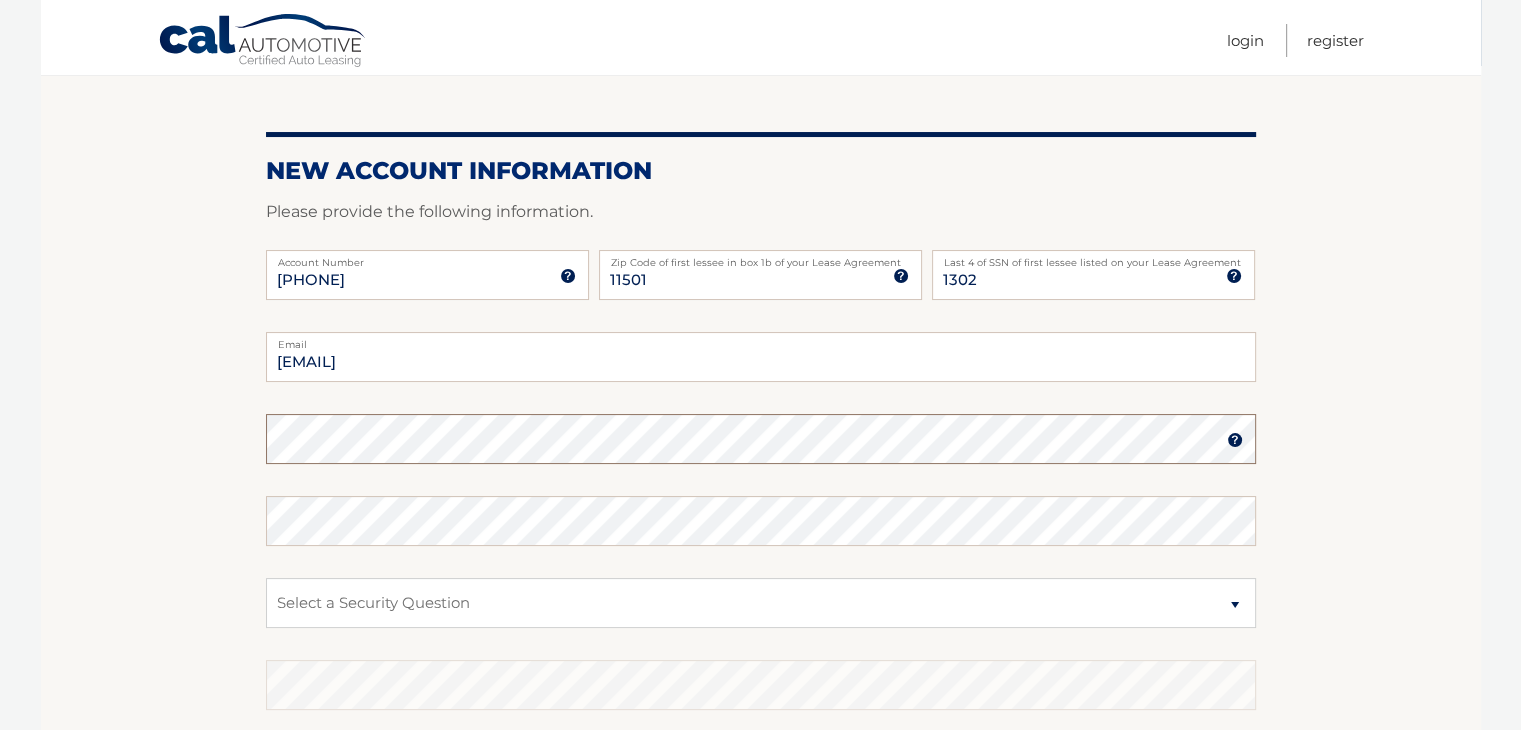 scroll, scrollTop: 188, scrollLeft: 0, axis: vertical 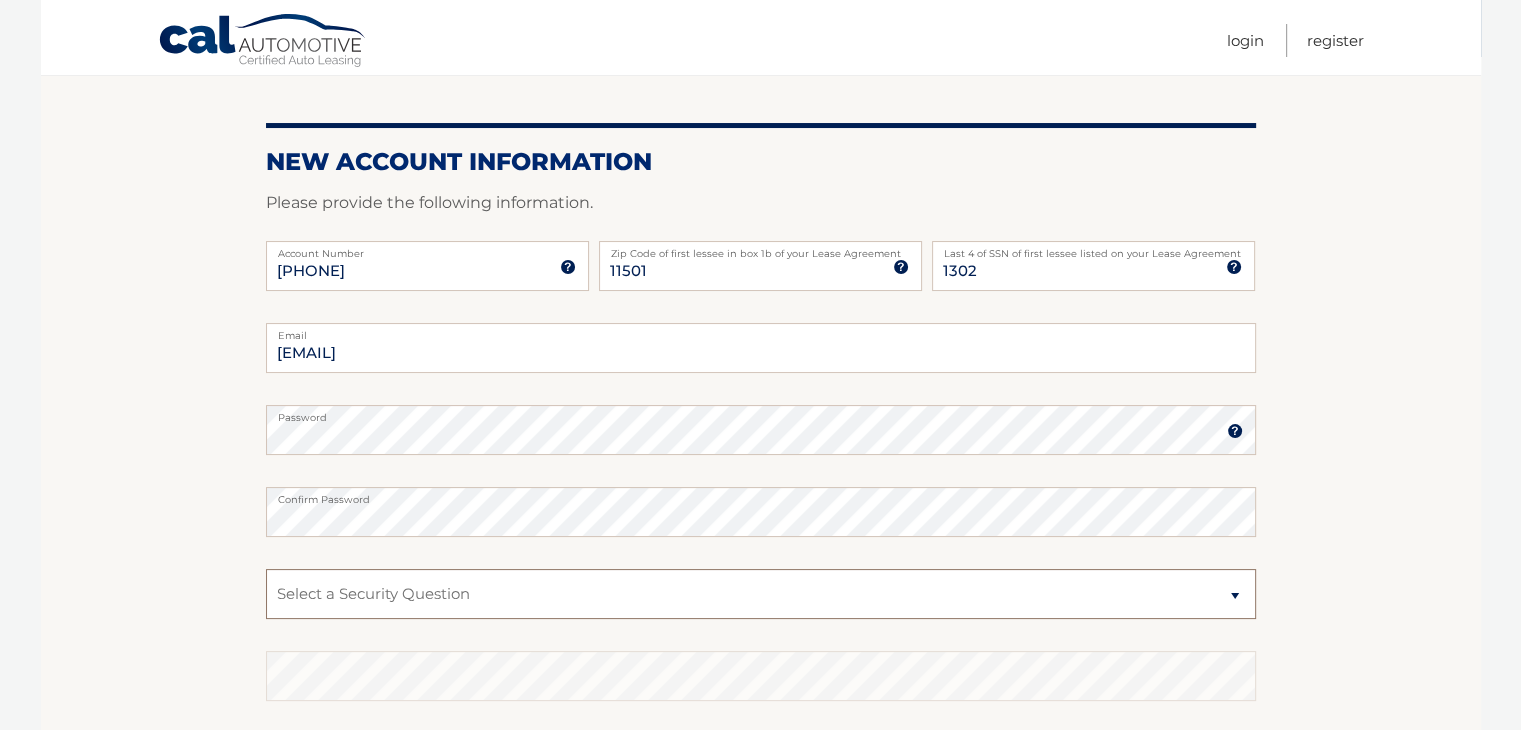 click on "Select a Security Question
What was the name of your elementary school?
What is your mother’s maiden name?
What street did you live on in the third grade?
In what city or town was your first job?
What was your childhood phone number including area code? (e.g., 000-000-0000)" at bounding box center (761, 594) 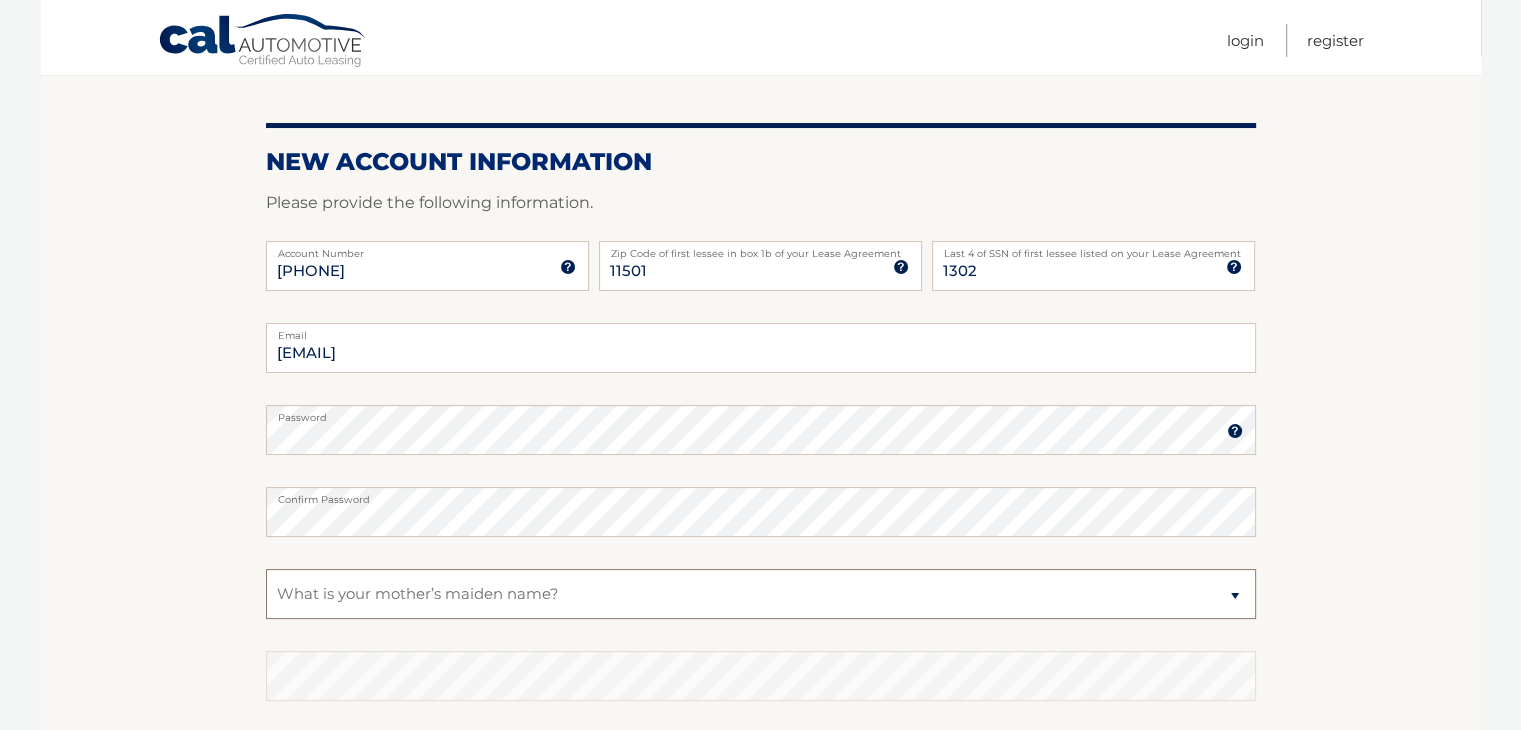 click on "Select a Security Question
What was the name of your elementary school?
What is your mother’s maiden name?
What street did you live on in the third grade?
In what city or town was your first job?
What was your childhood phone number including area code? (e.g., 000-000-0000)" at bounding box center [761, 594] 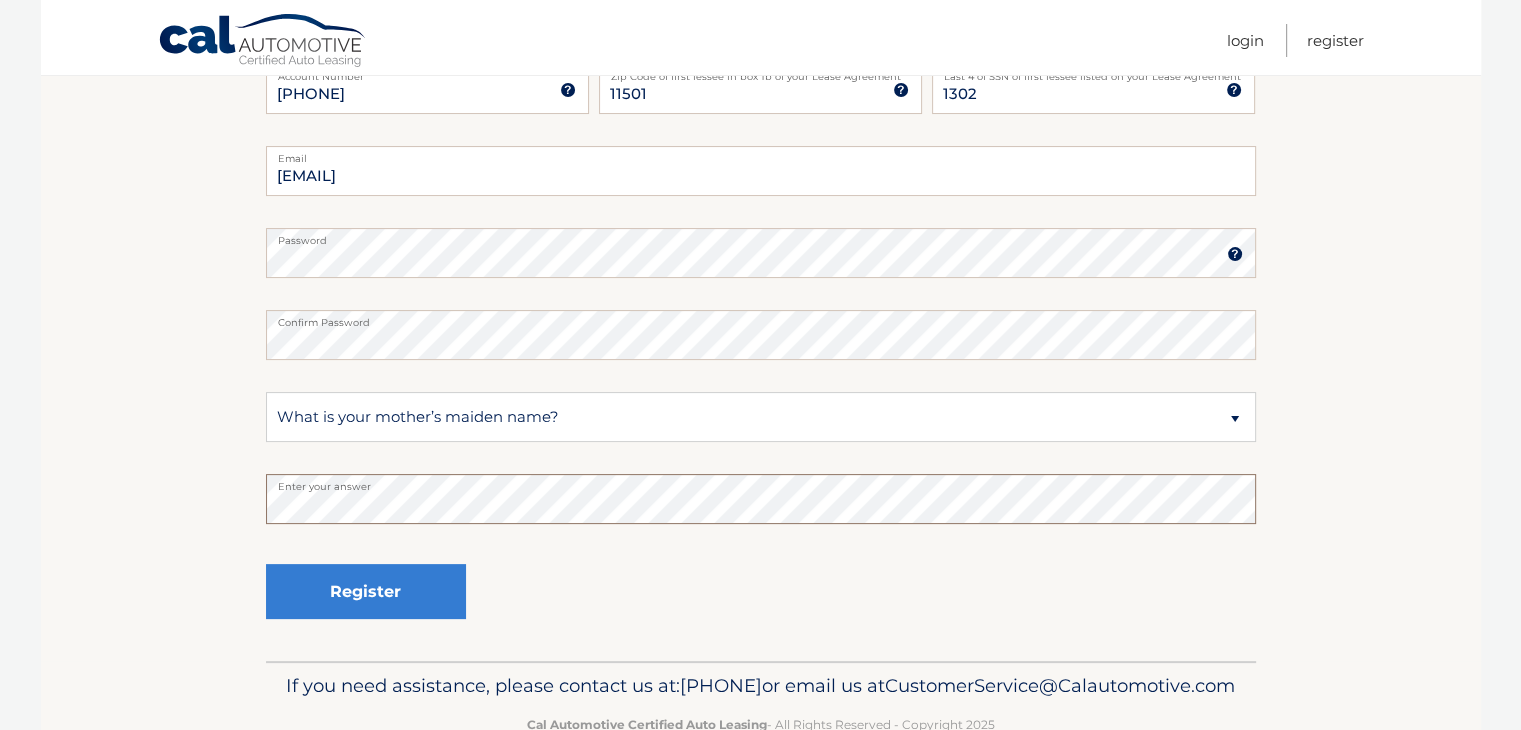 scroll, scrollTop: 448, scrollLeft: 0, axis: vertical 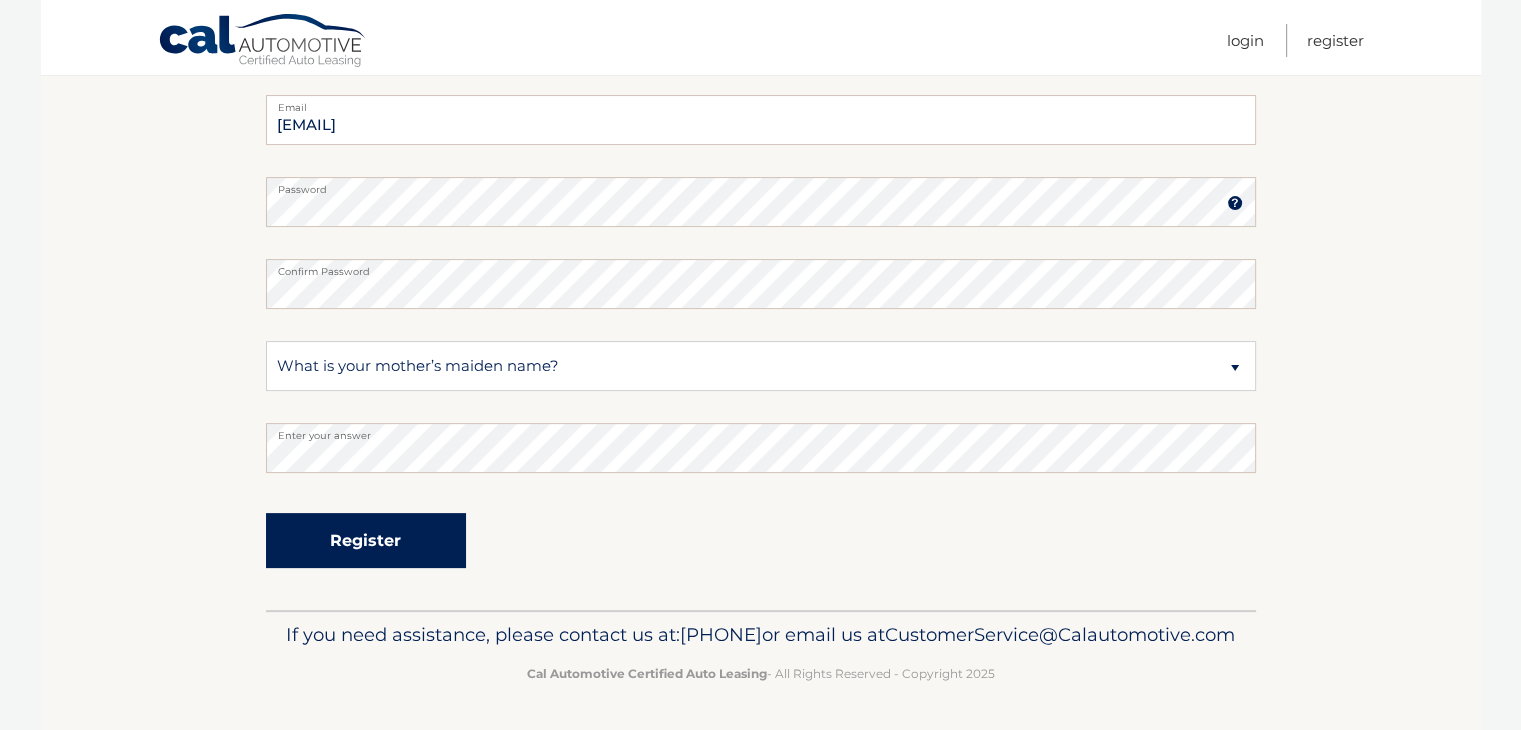 click on "Register" at bounding box center [366, 540] 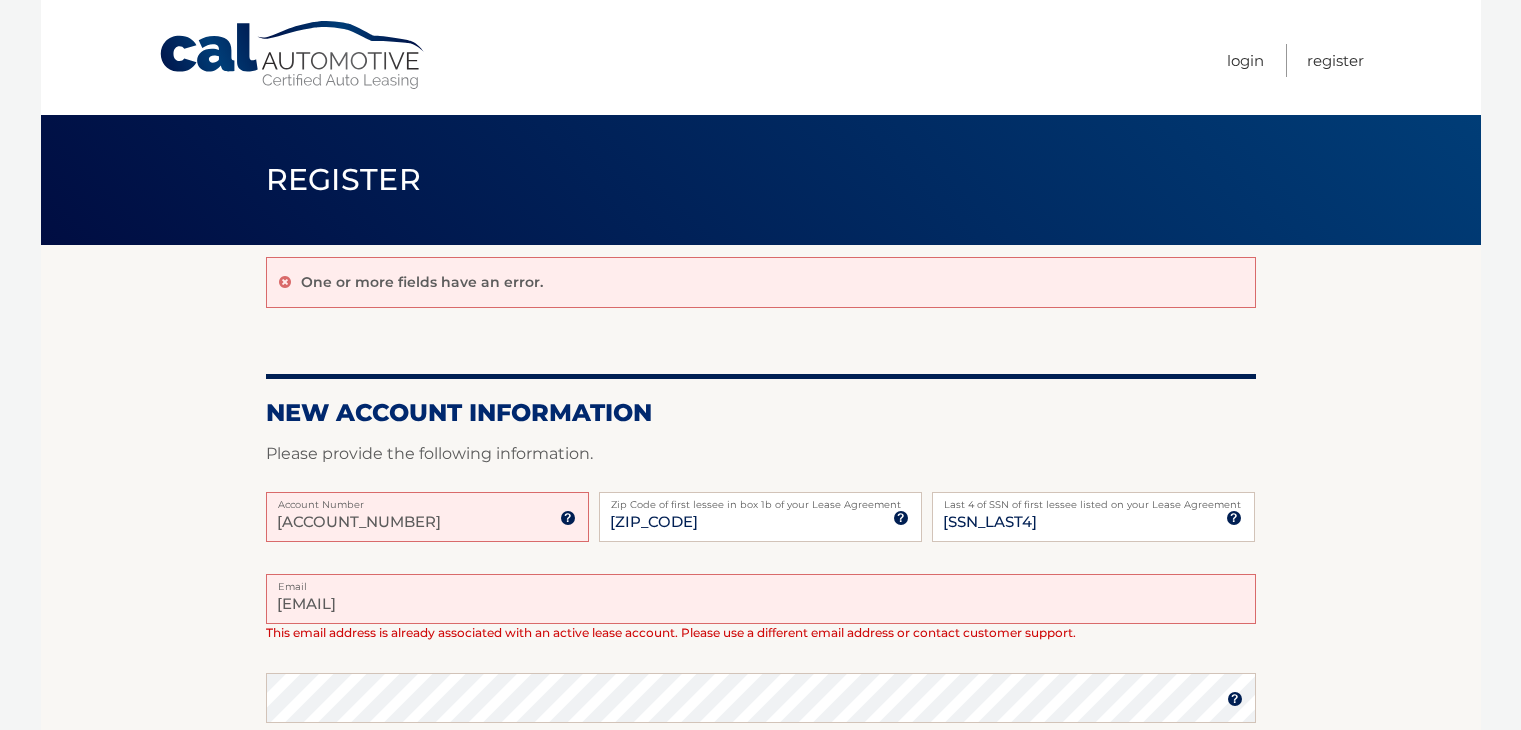 scroll, scrollTop: 0, scrollLeft: 0, axis: both 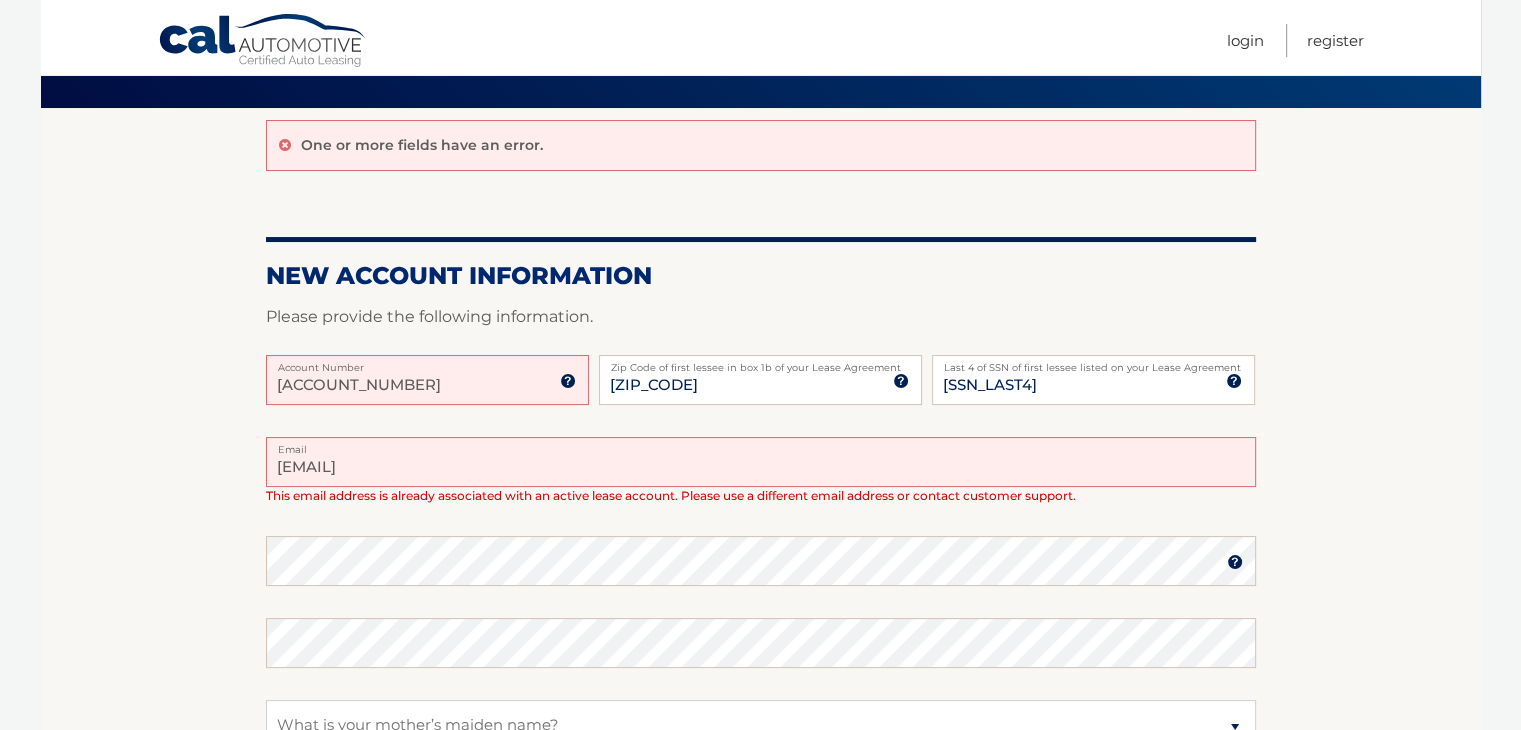 click at bounding box center (568, 381) 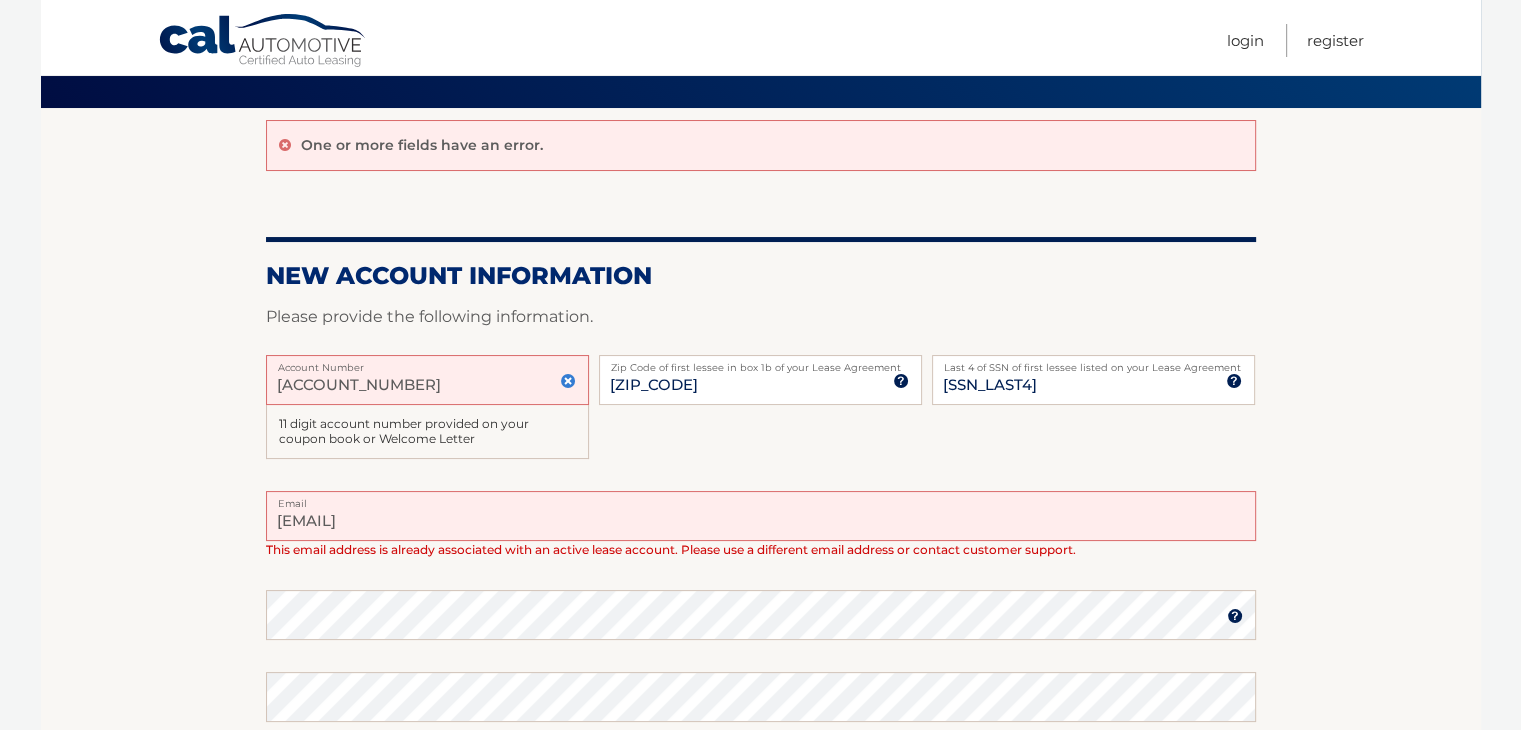 click on "44455972262" at bounding box center (427, 380) 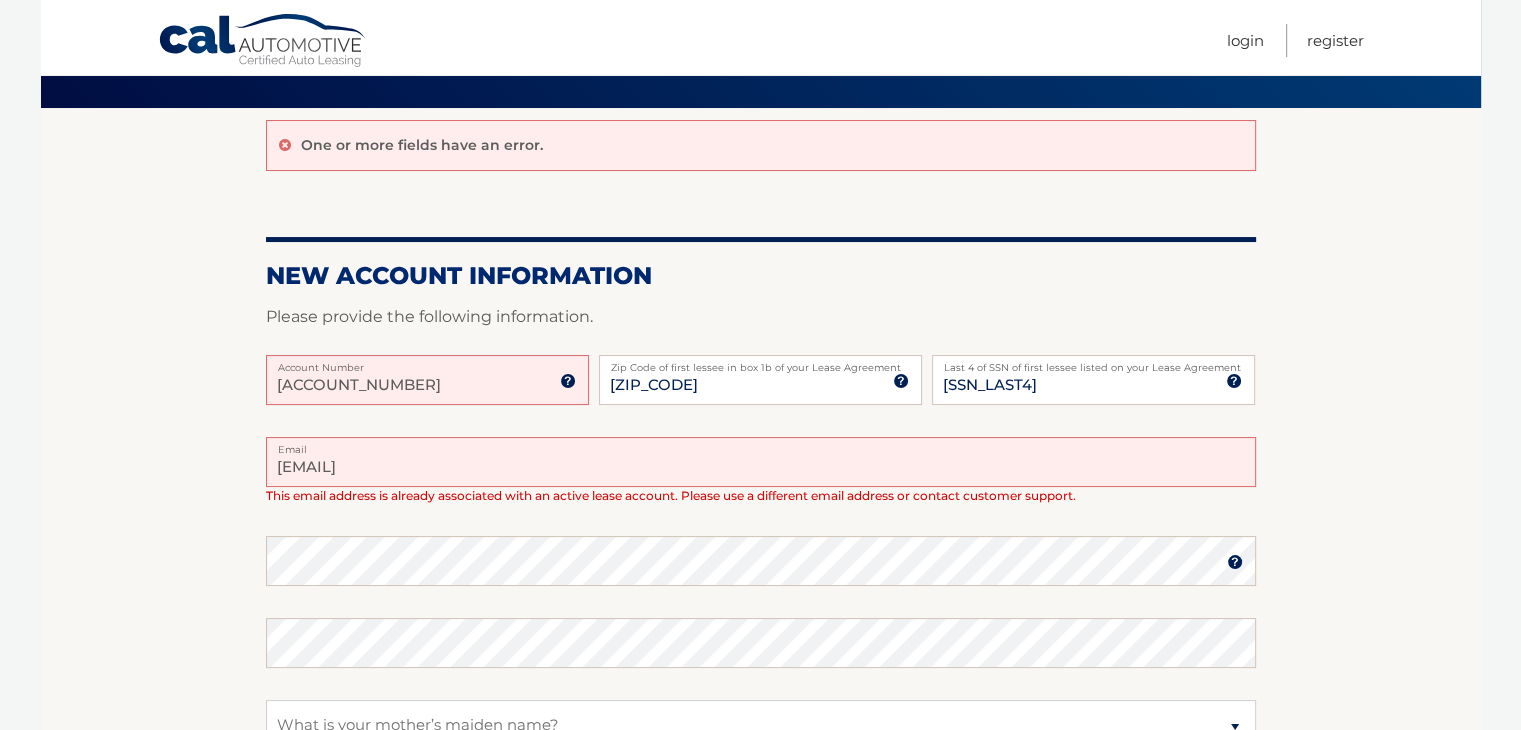 drag, startPoint x: 386, startPoint y: 384, endPoint x: 128, endPoint y: 383, distance: 258.00195 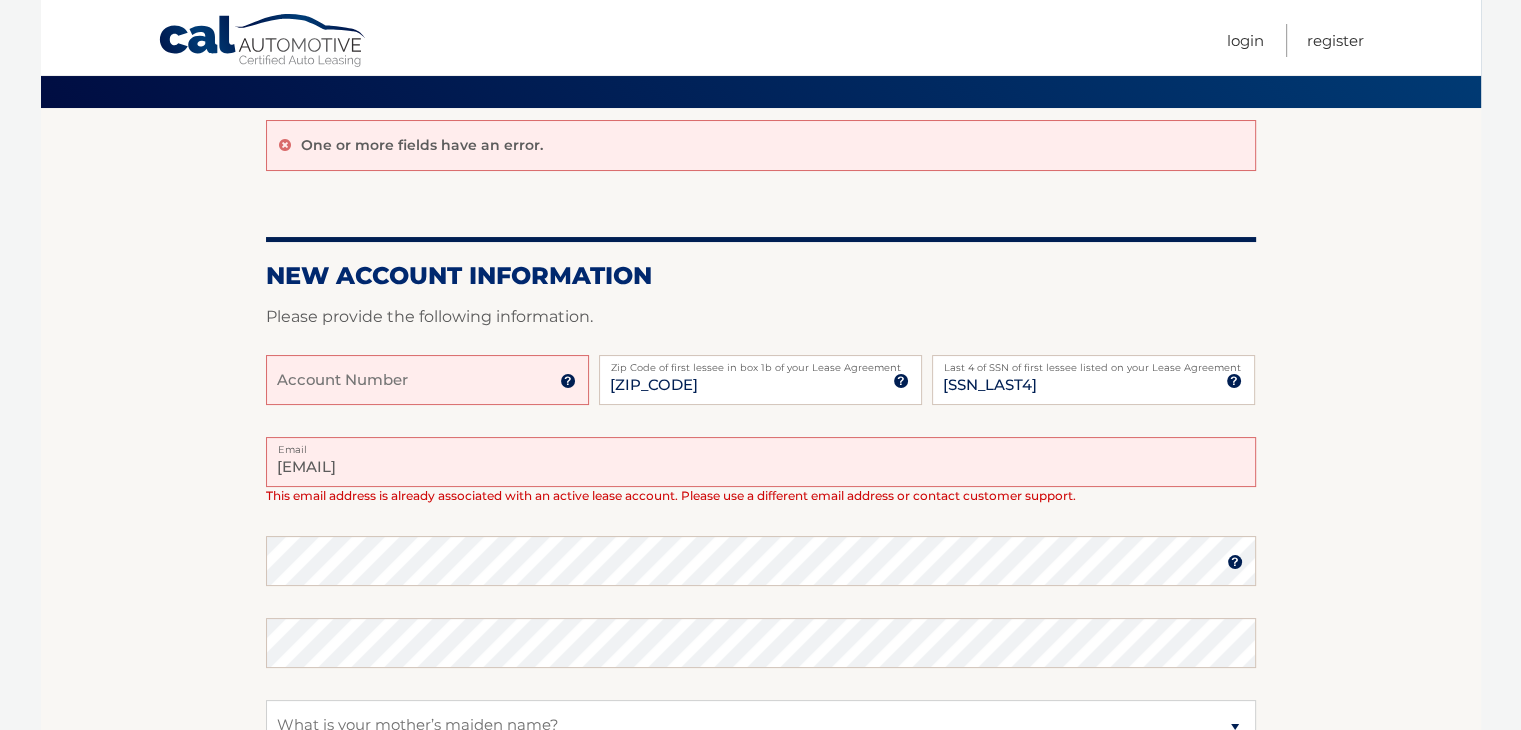 type 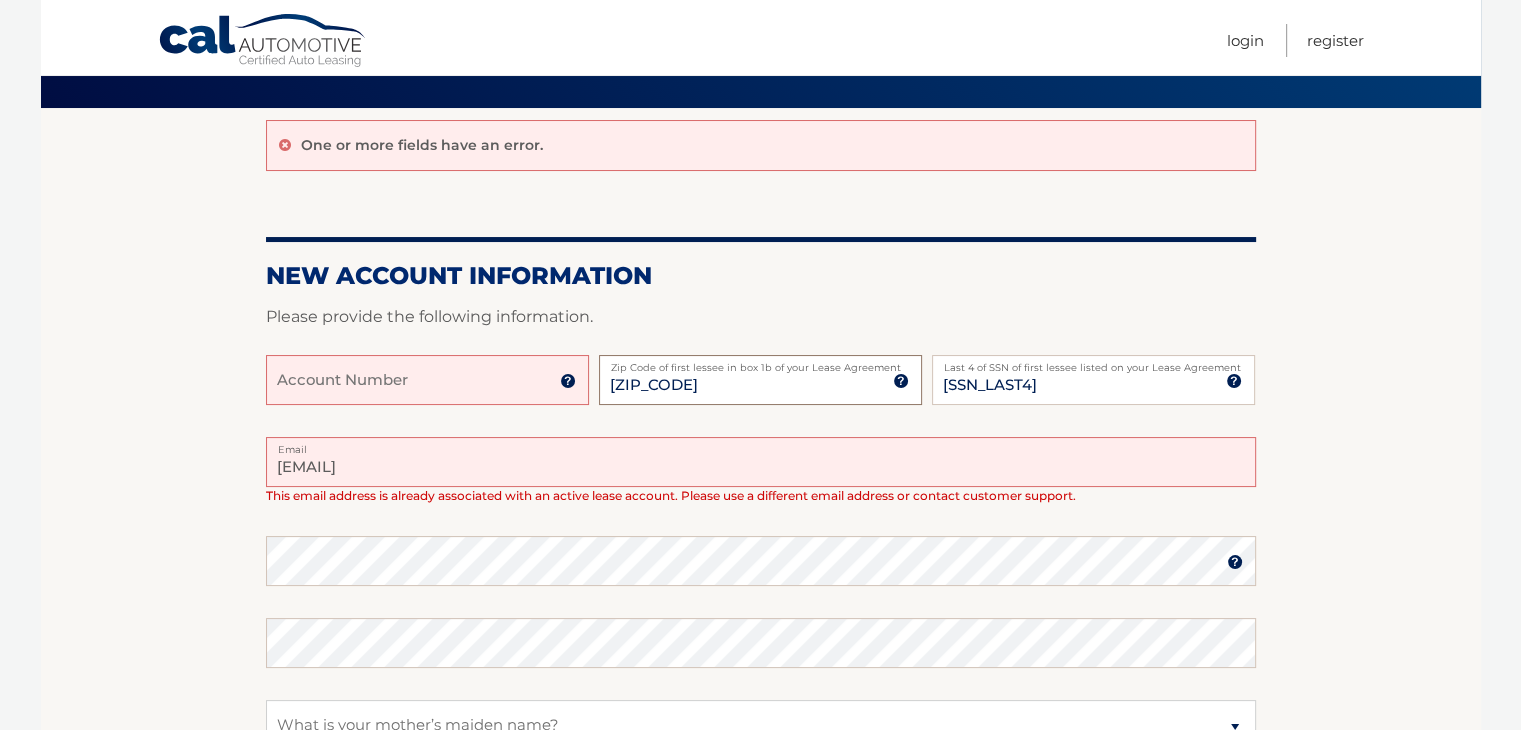 drag, startPoint x: 664, startPoint y: 385, endPoint x: 556, endPoint y: 392, distance: 108.226616 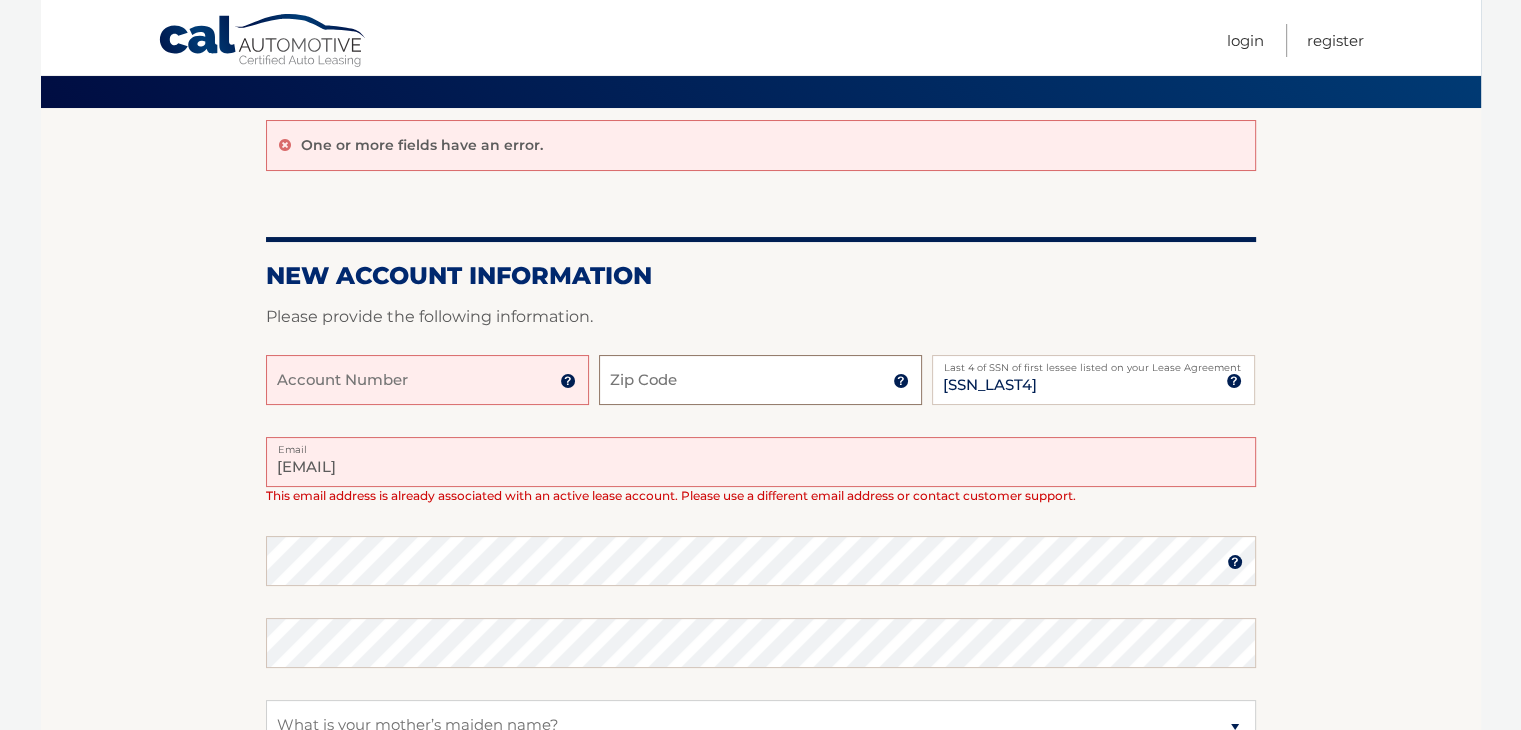 type 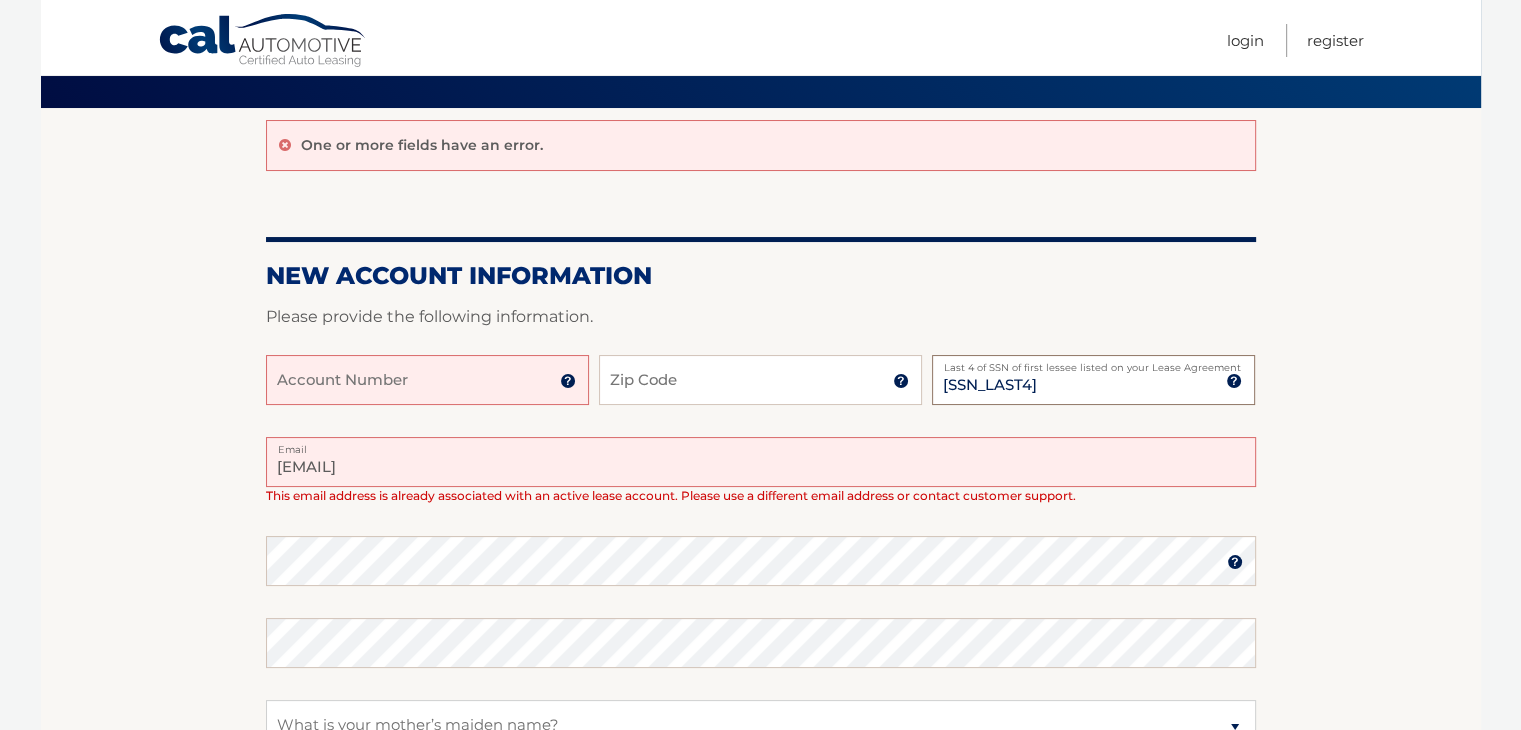 drag, startPoint x: 976, startPoint y: 377, endPoint x: 883, endPoint y: 401, distance: 96.04687 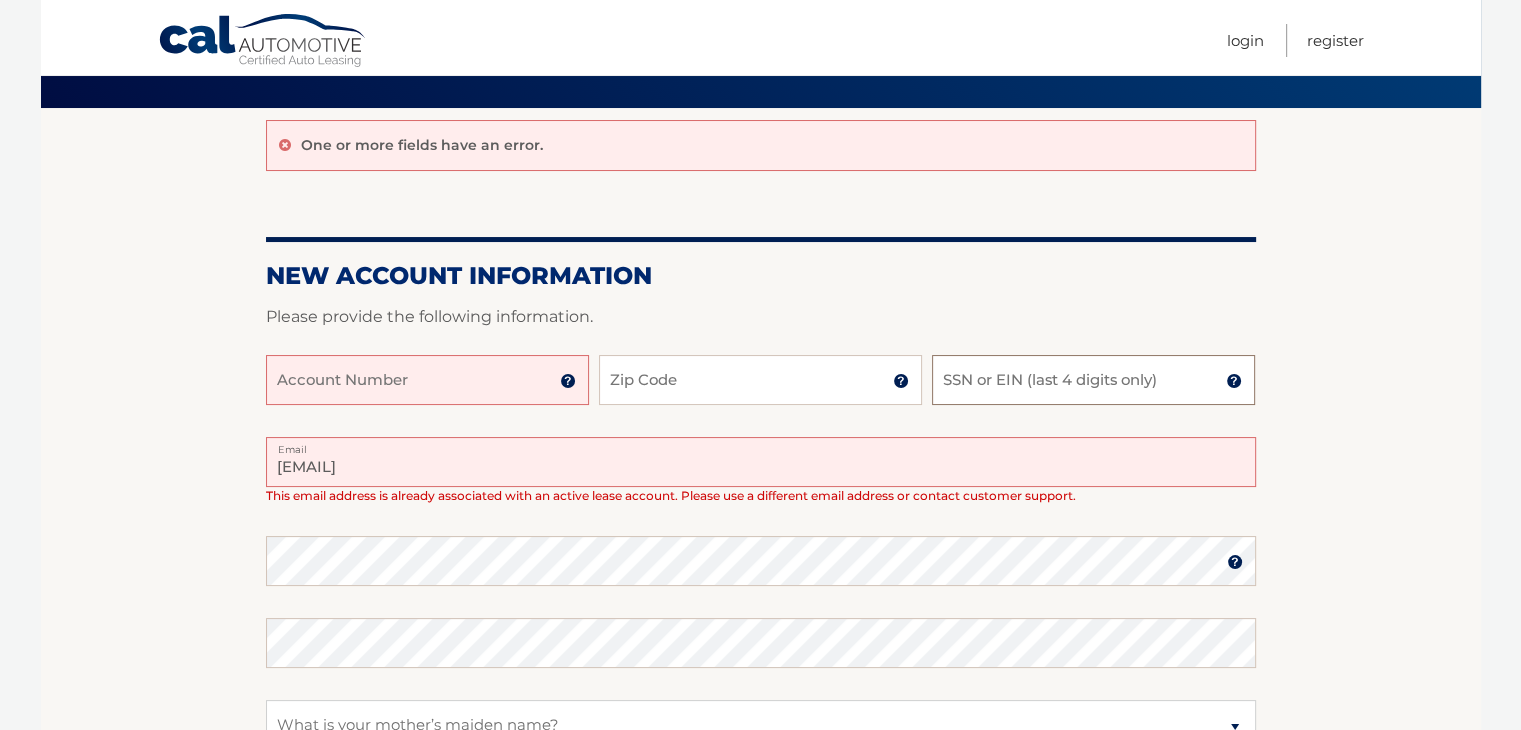 type 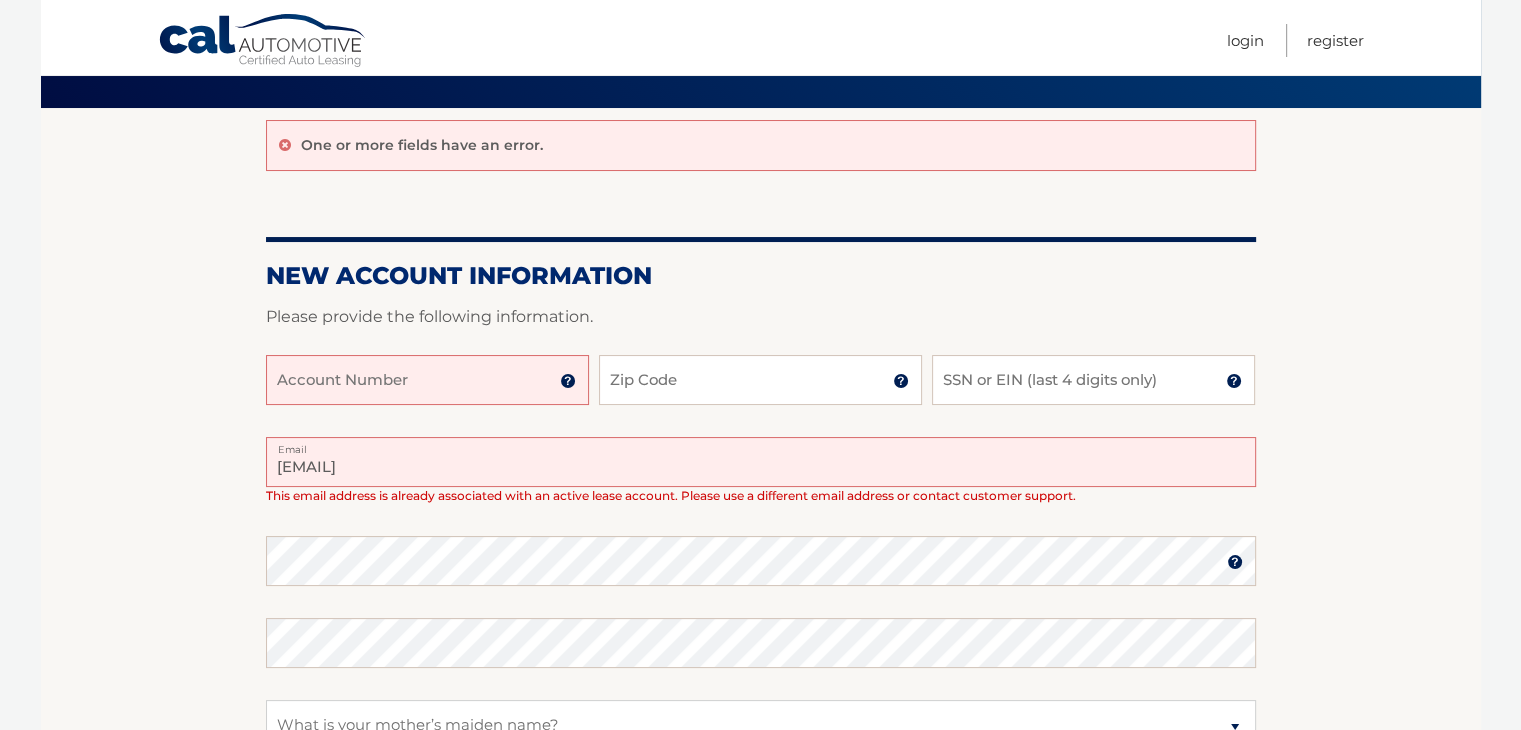 drag, startPoint x: 436, startPoint y: 461, endPoint x: 192, endPoint y: 437, distance: 245.17749 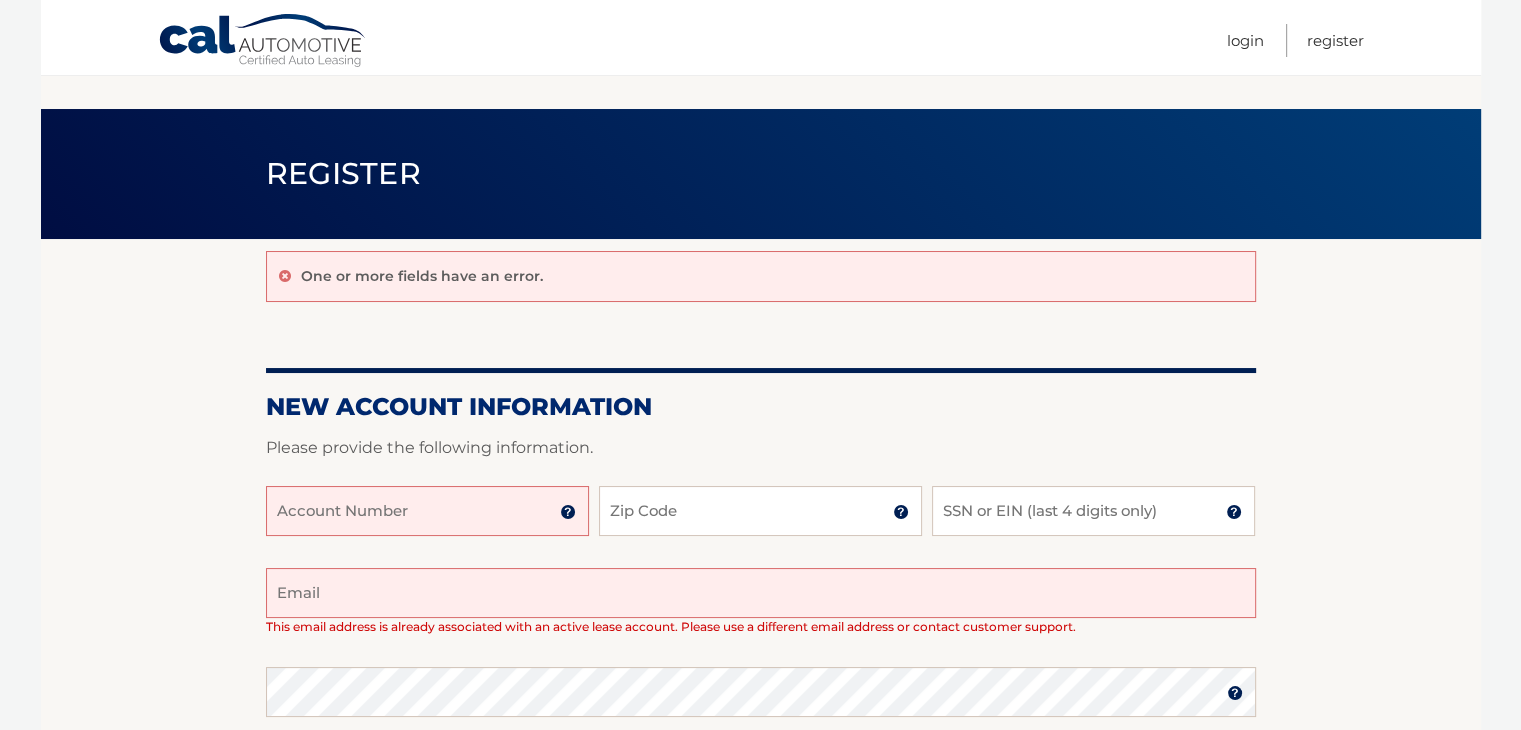 scroll, scrollTop: 0, scrollLeft: 0, axis: both 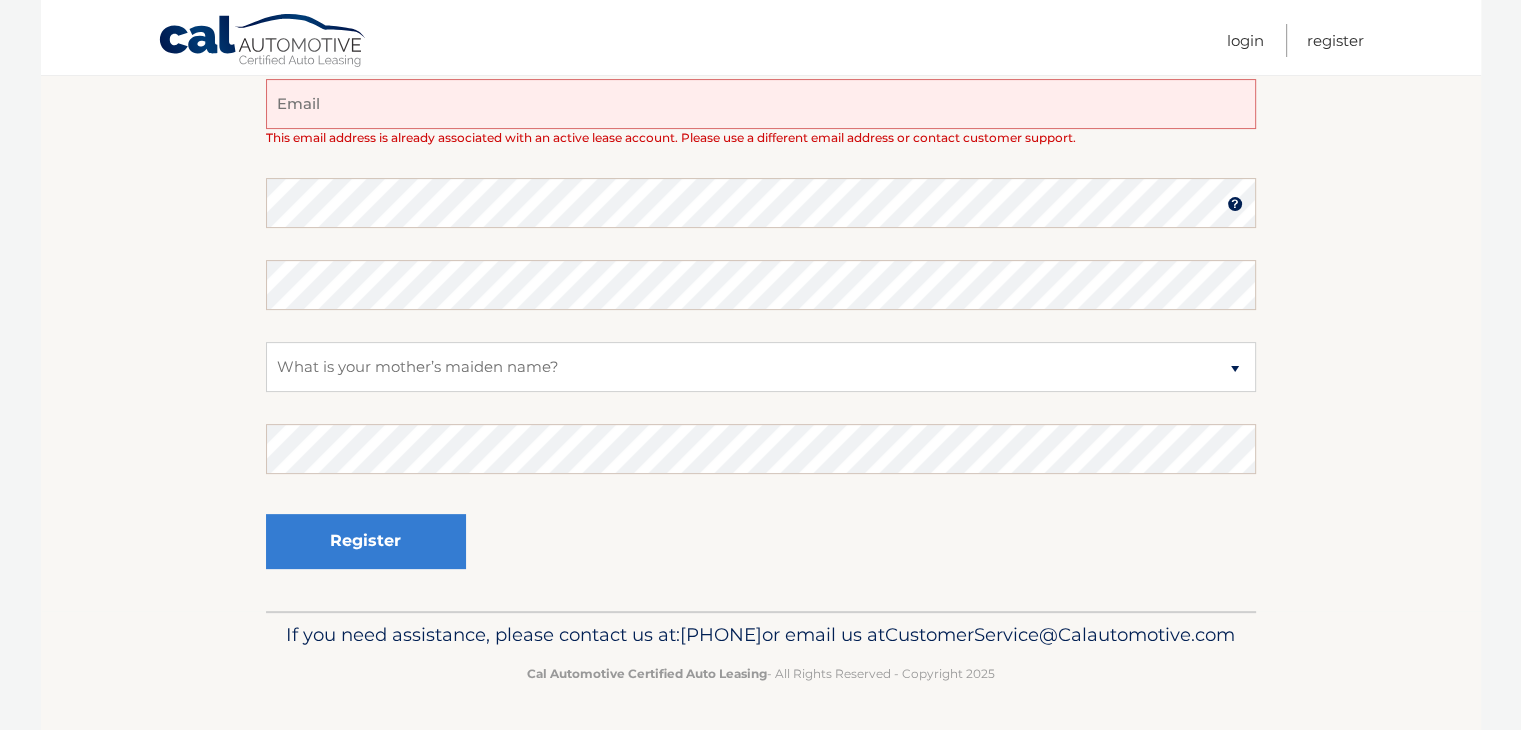 type 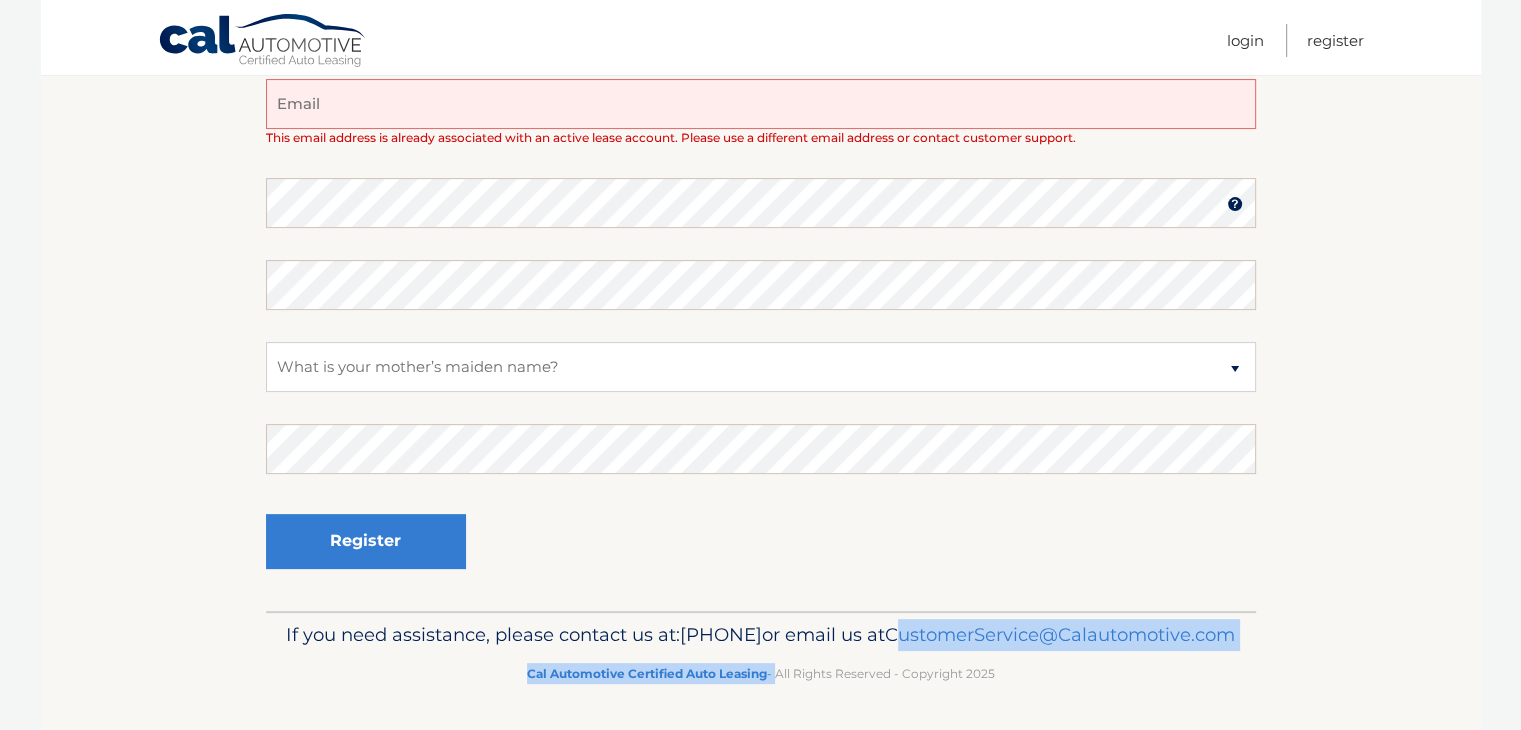 drag, startPoint x: 591, startPoint y: 634, endPoint x: 578, endPoint y: 642, distance: 15.264338 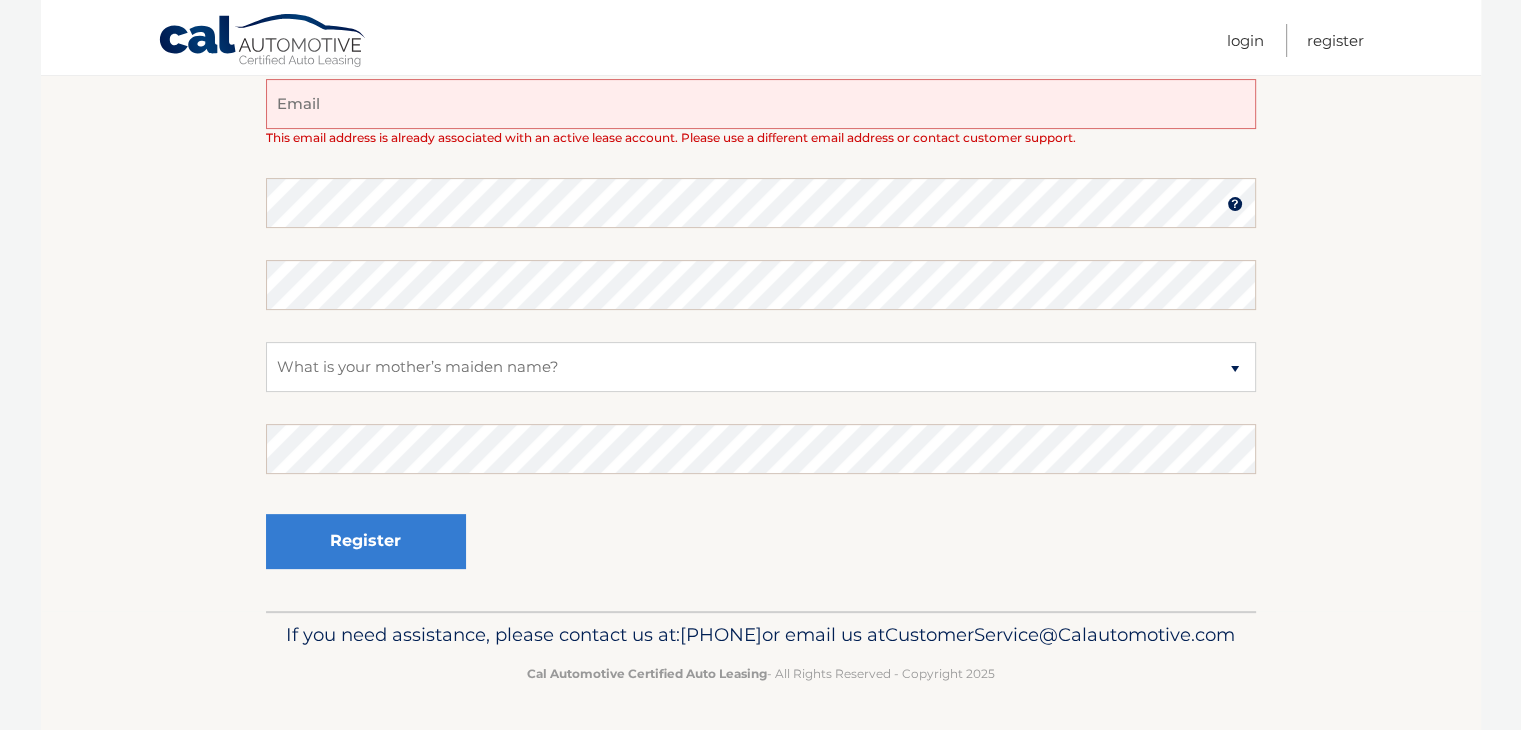 click on "If you need assistance, please contact us at:  609-807-3200  or email us at  CustomerService@Calautomotive.com" at bounding box center [761, 635] 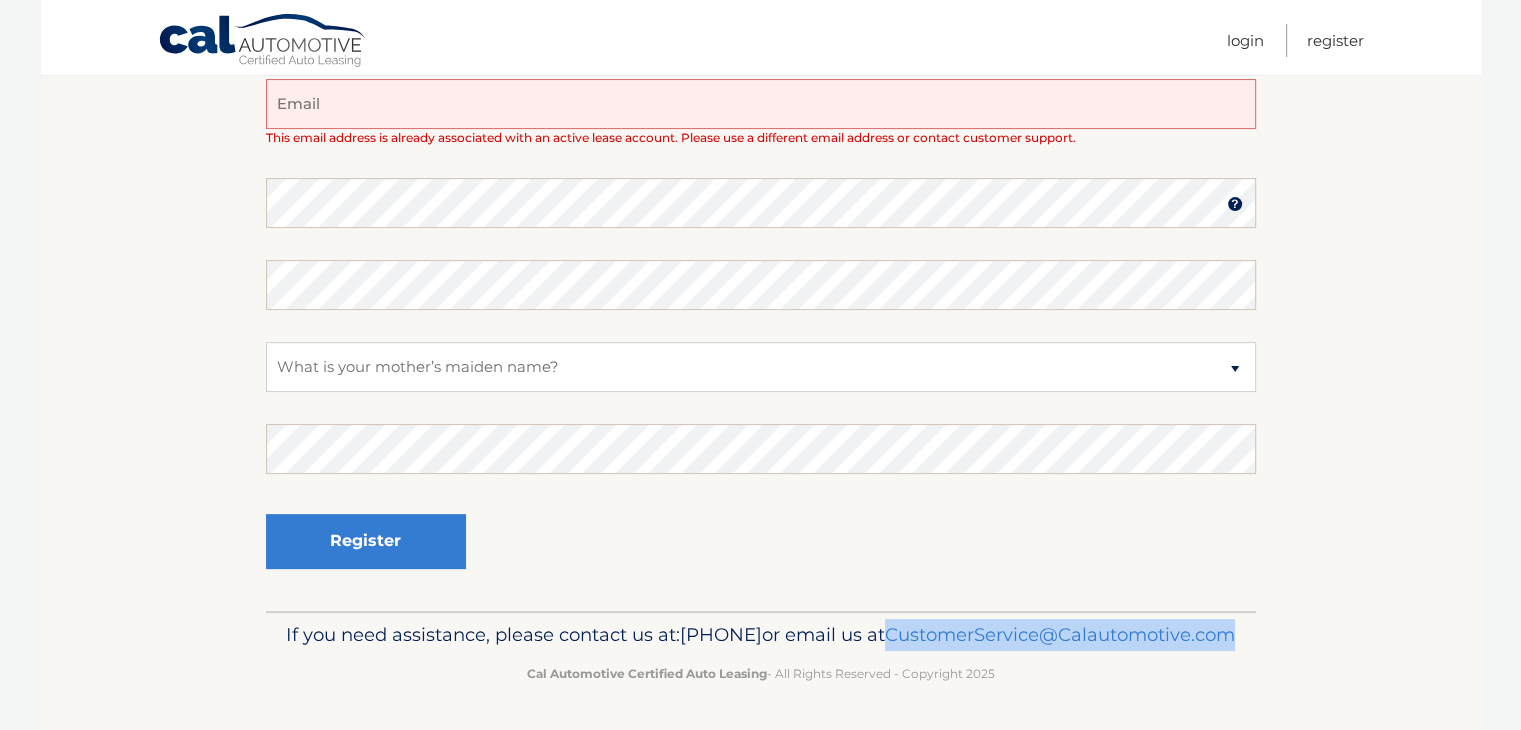 drag, startPoint x: 583, startPoint y: 630, endPoint x: 968, endPoint y: 621, distance: 385.1052 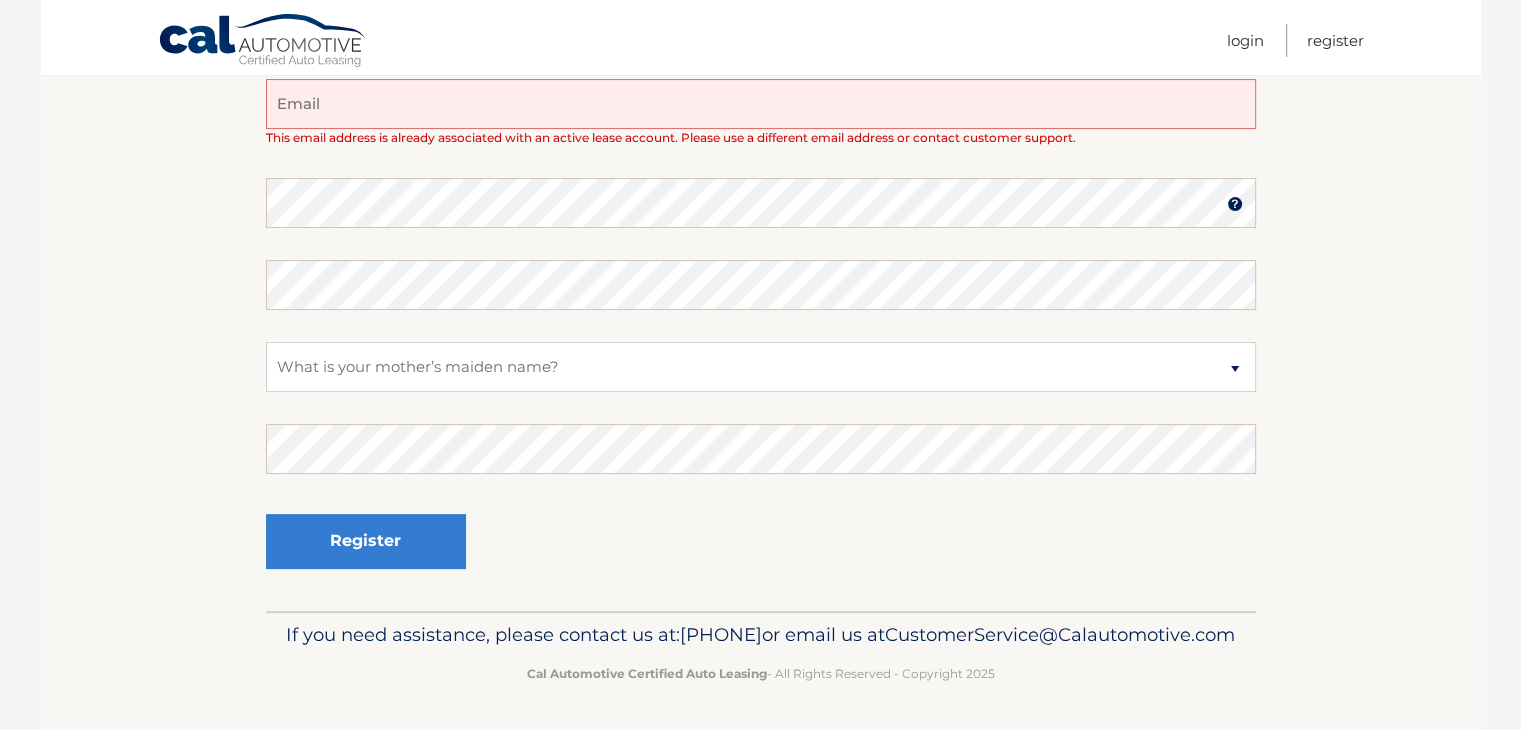 click on "Register" at bounding box center (761, 542) 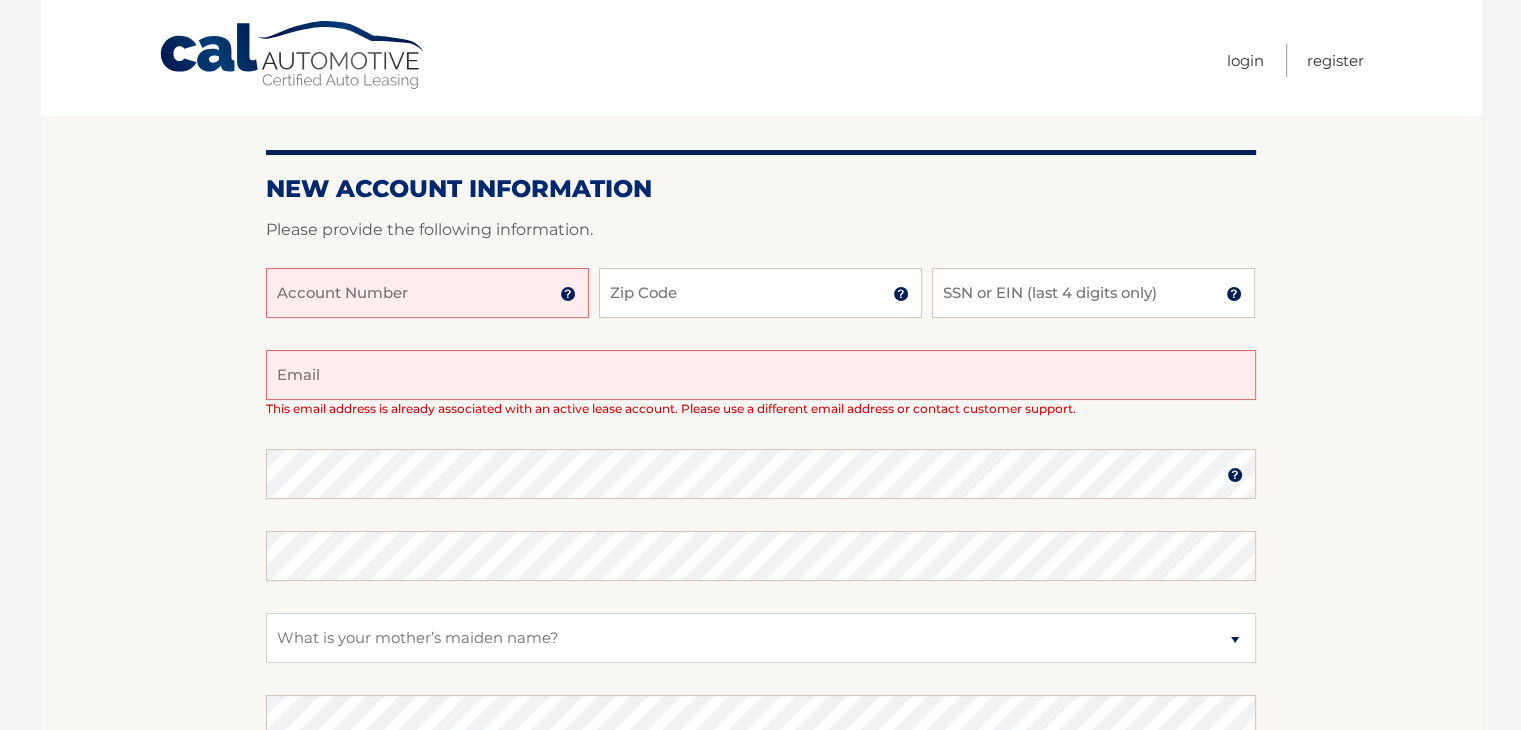 scroll, scrollTop: 0, scrollLeft: 0, axis: both 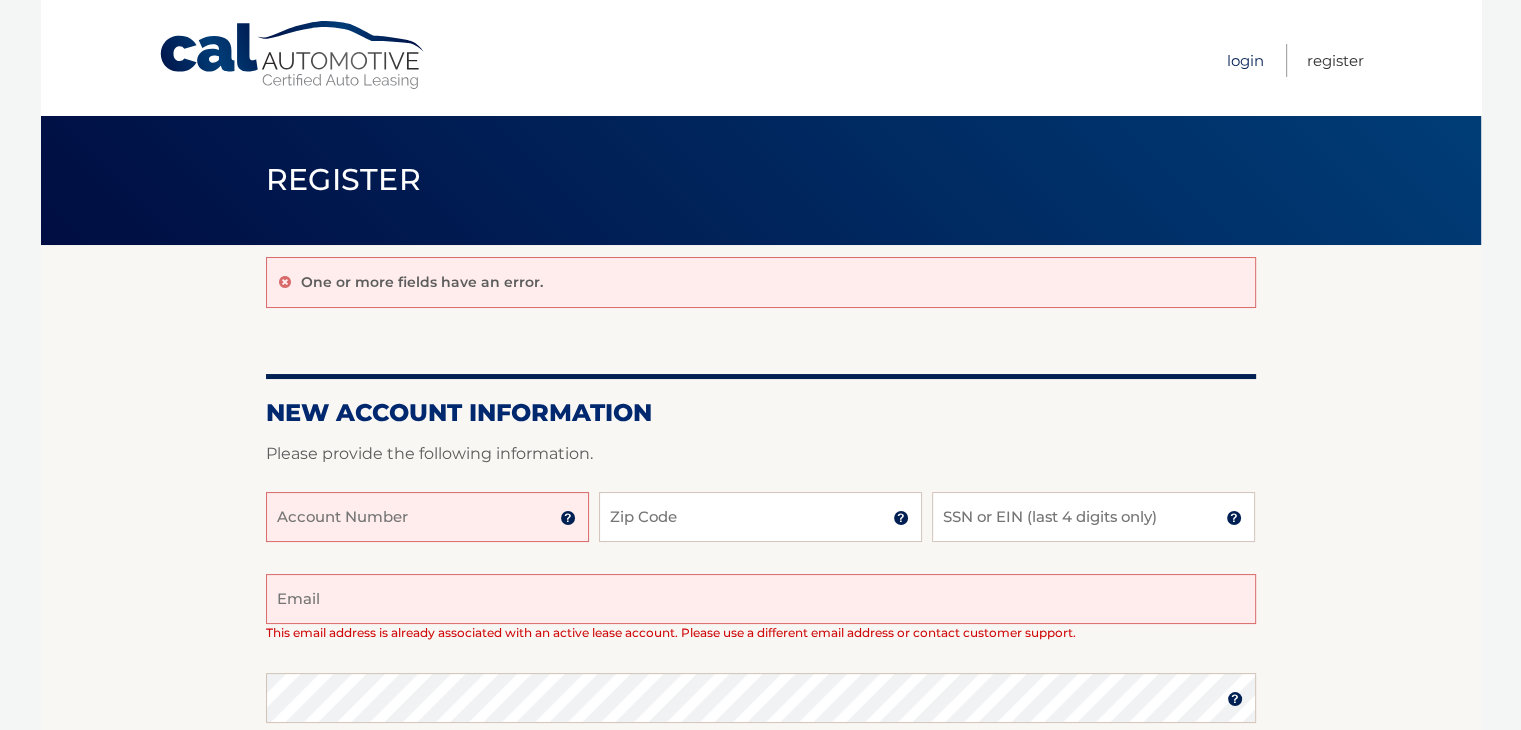click on "Login" at bounding box center (1245, 60) 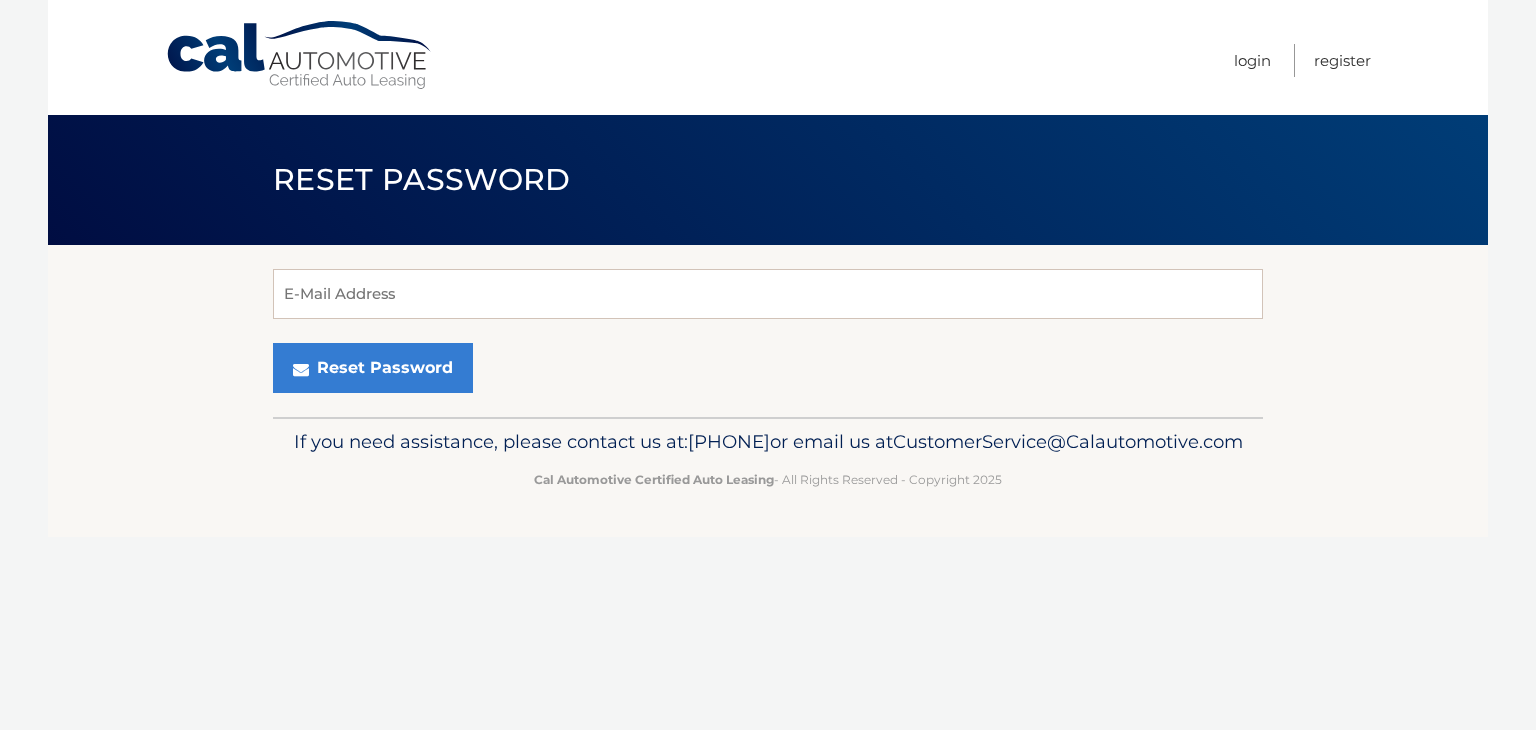 scroll, scrollTop: 0, scrollLeft: 0, axis: both 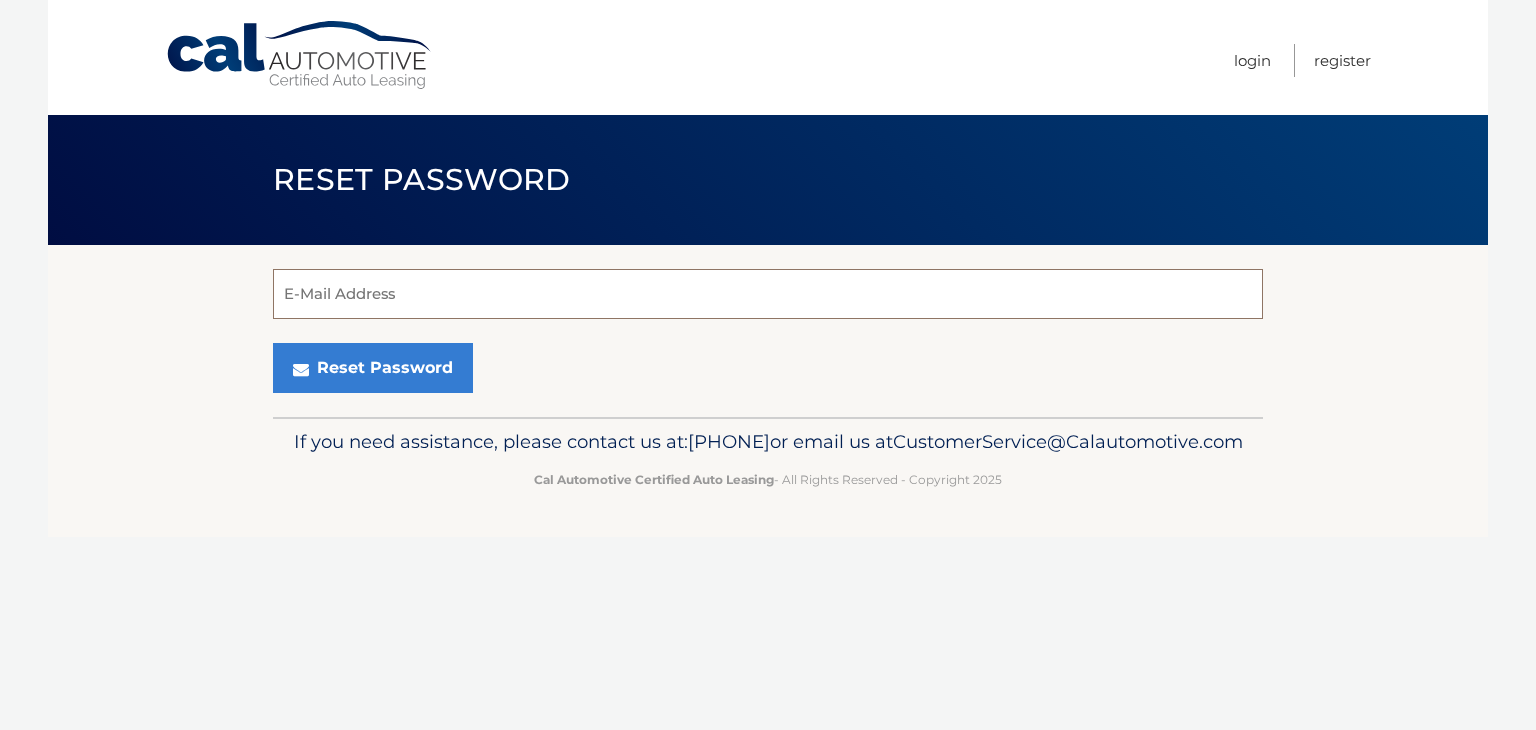 click on "E-Mail Address" at bounding box center (768, 294) 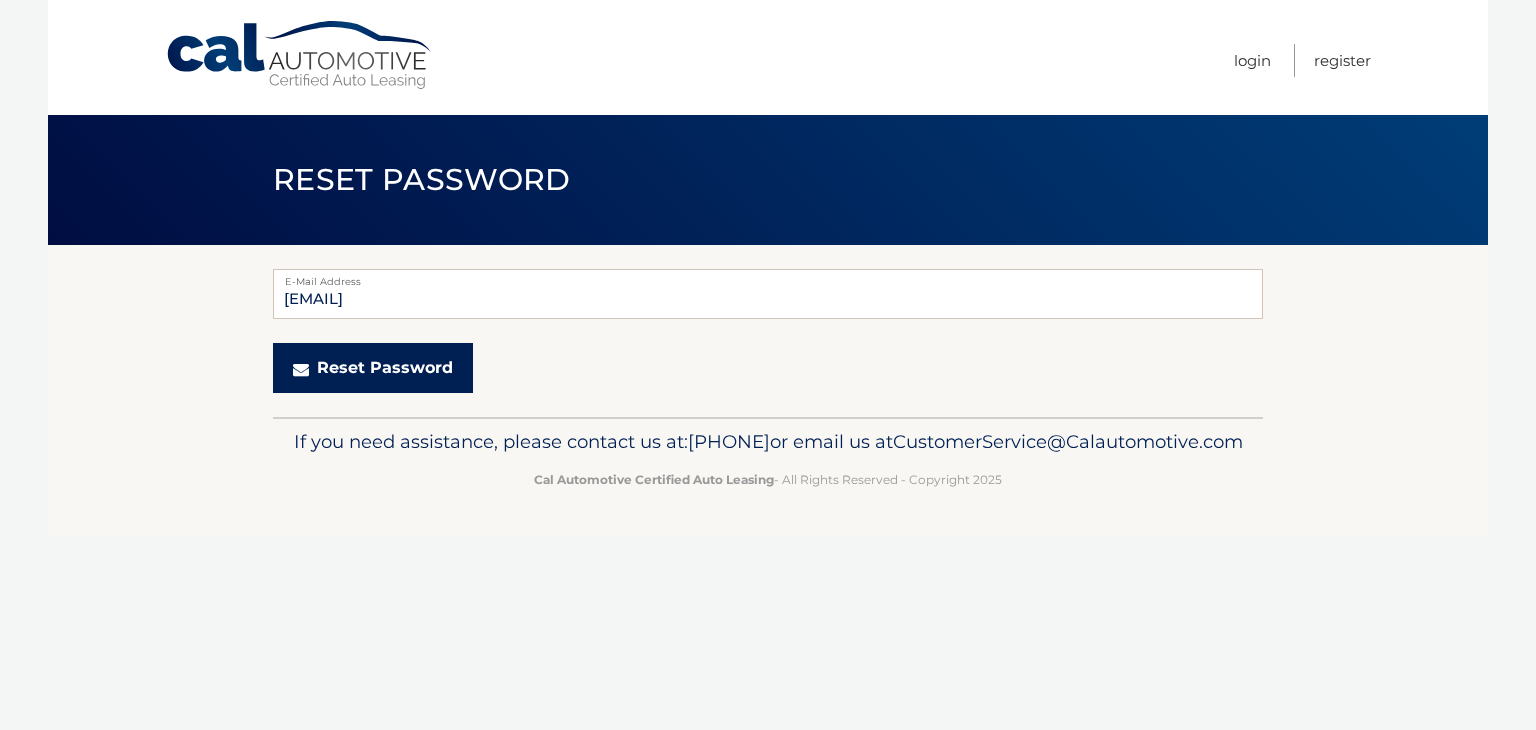 click on "Reset Password" at bounding box center [373, 368] 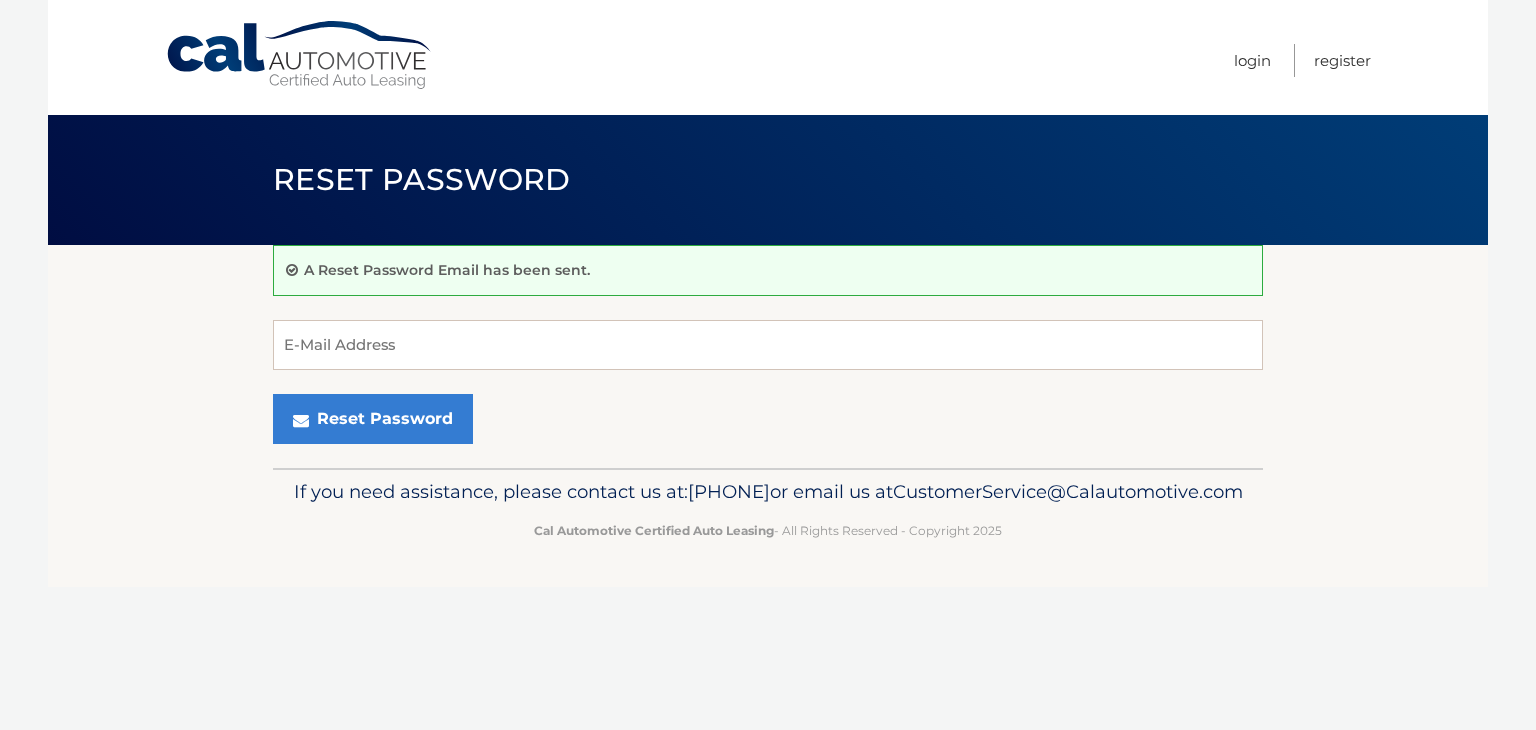 scroll, scrollTop: 0, scrollLeft: 0, axis: both 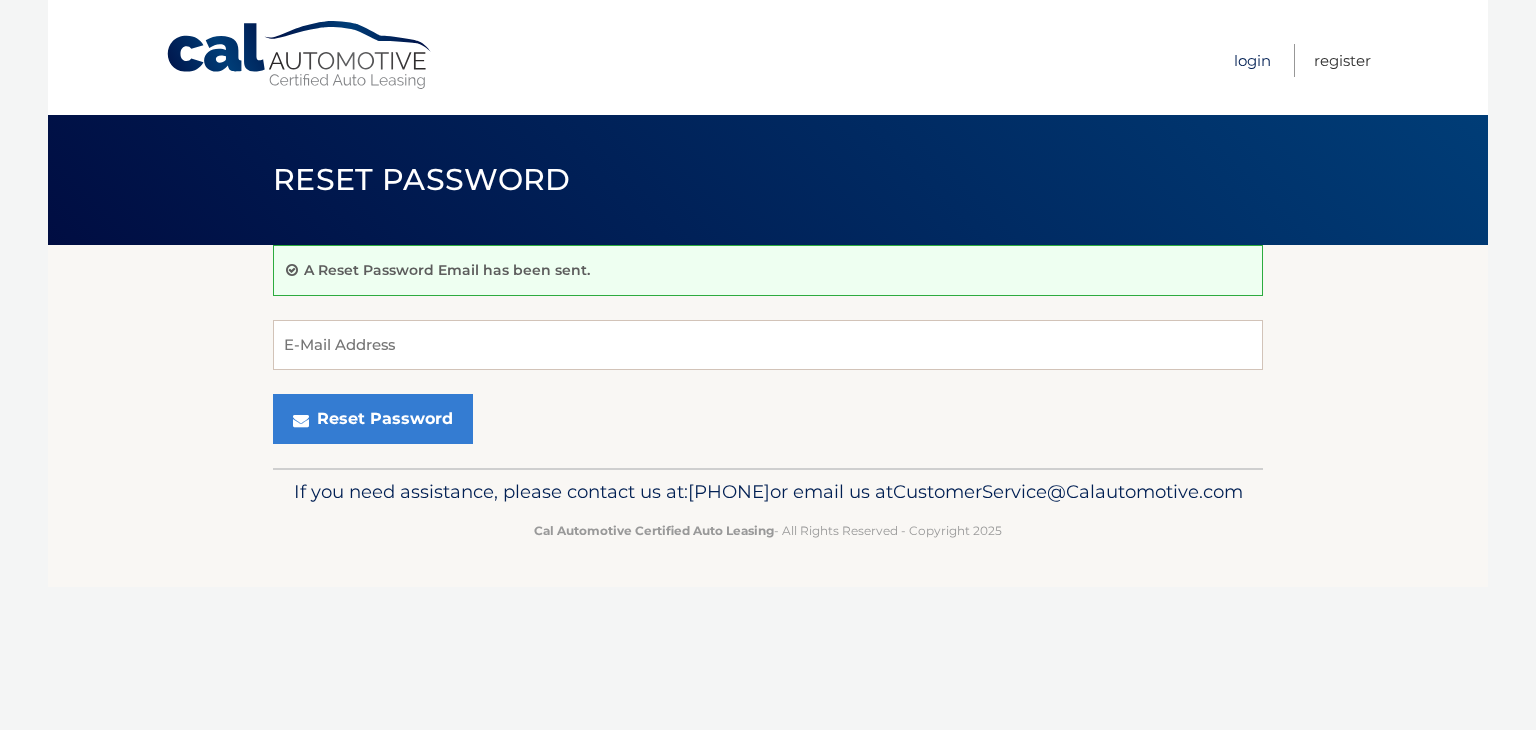 click on "Login" at bounding box center [1252, 60] 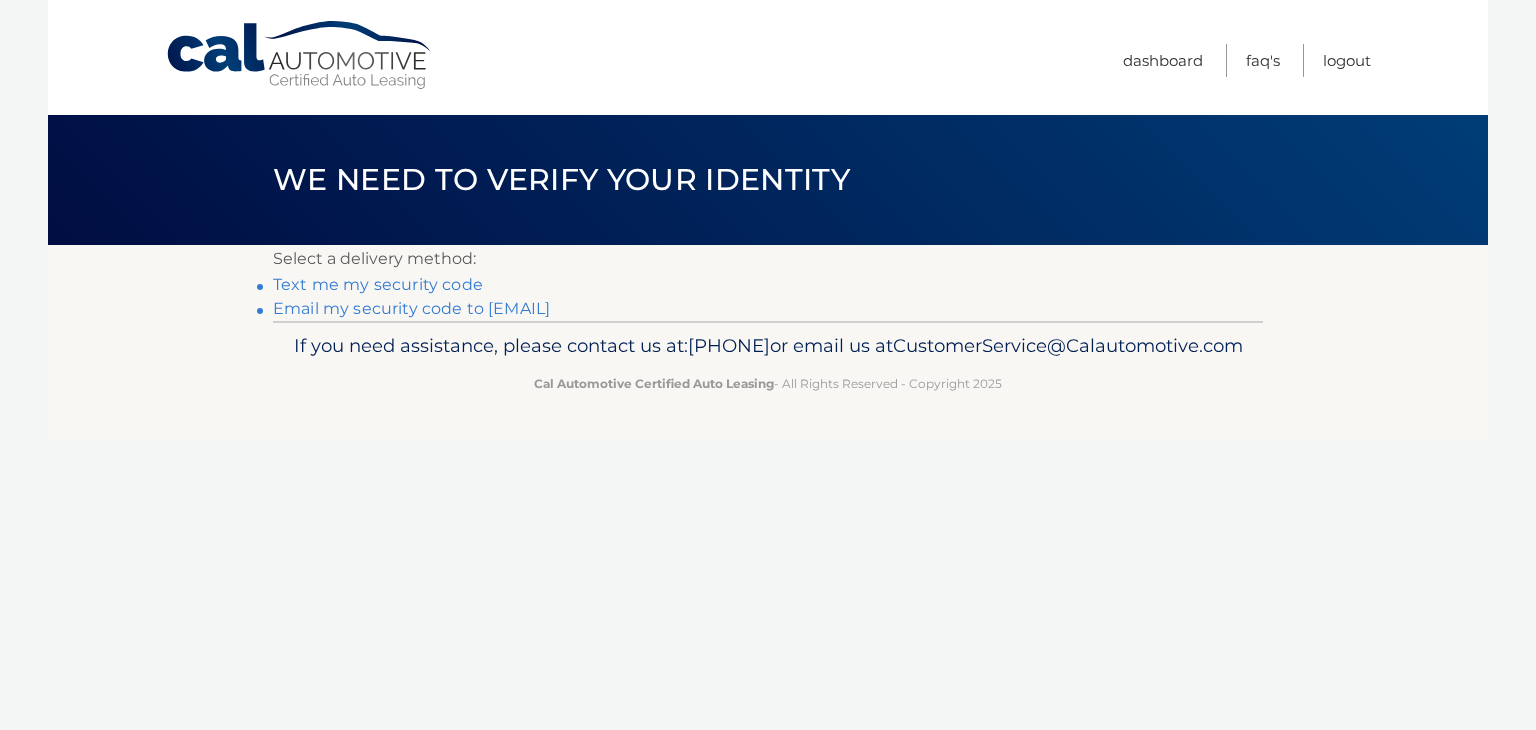 scroll, scrollTop: 0, scrollLeft: 0, axis: both 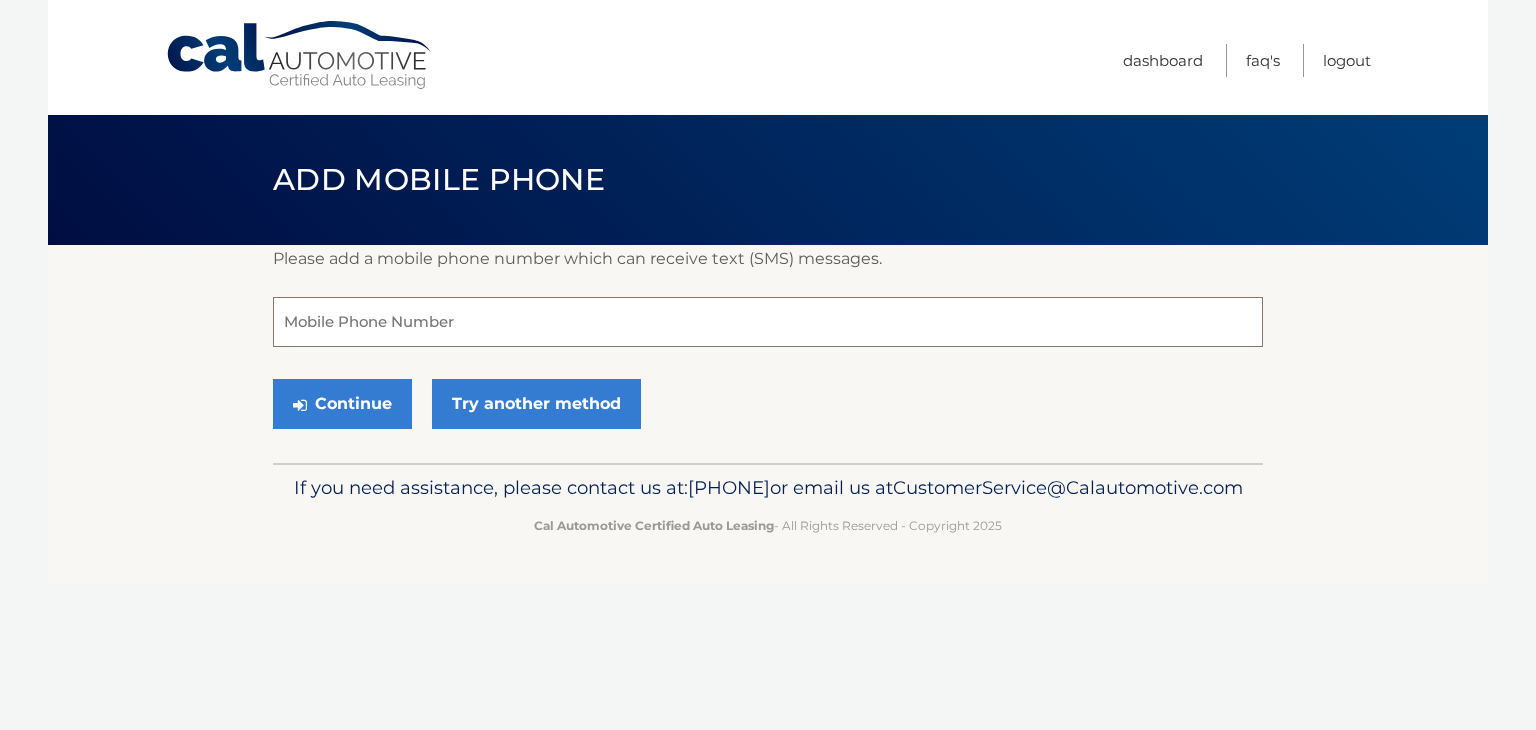 click at bounding box center [768, 322] 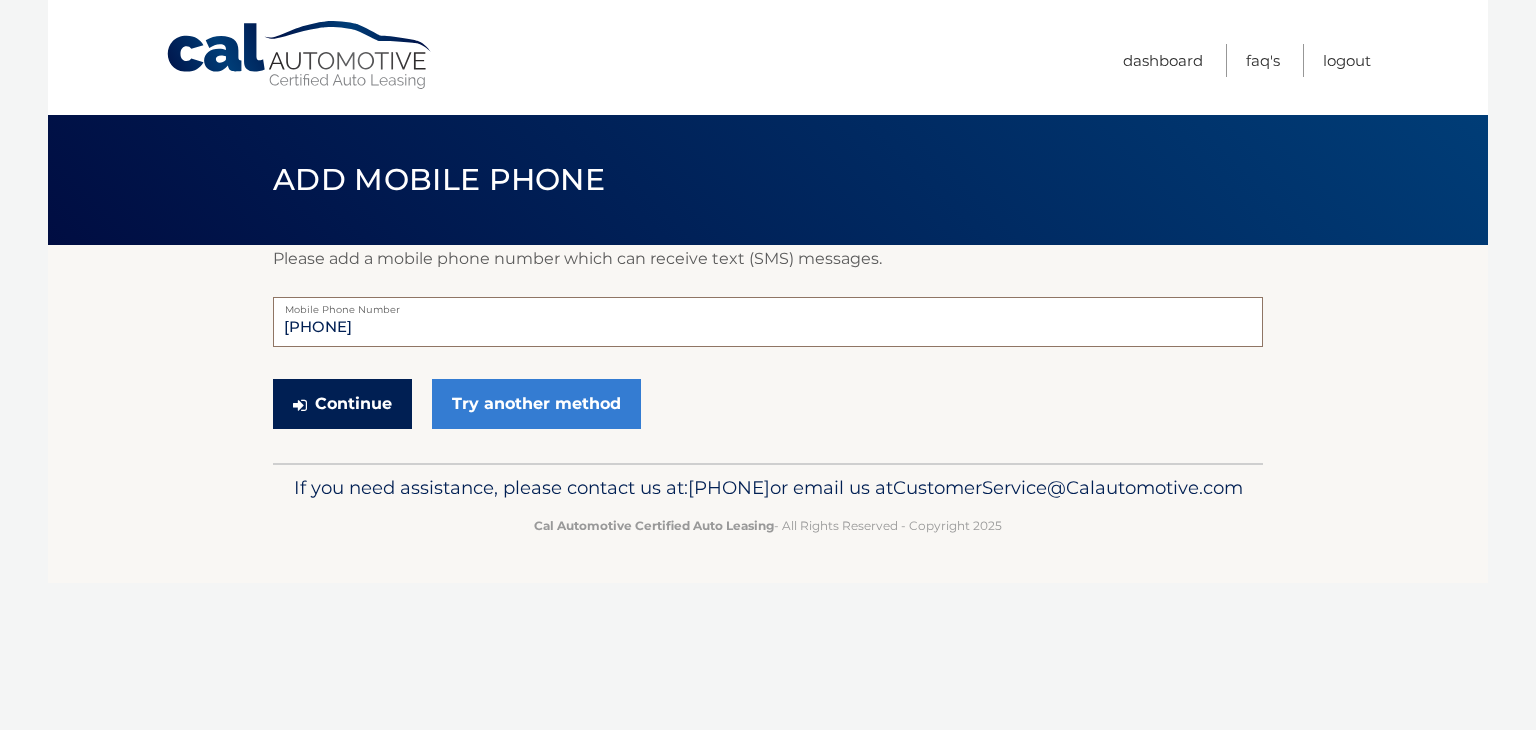 type on "[PHONE]" 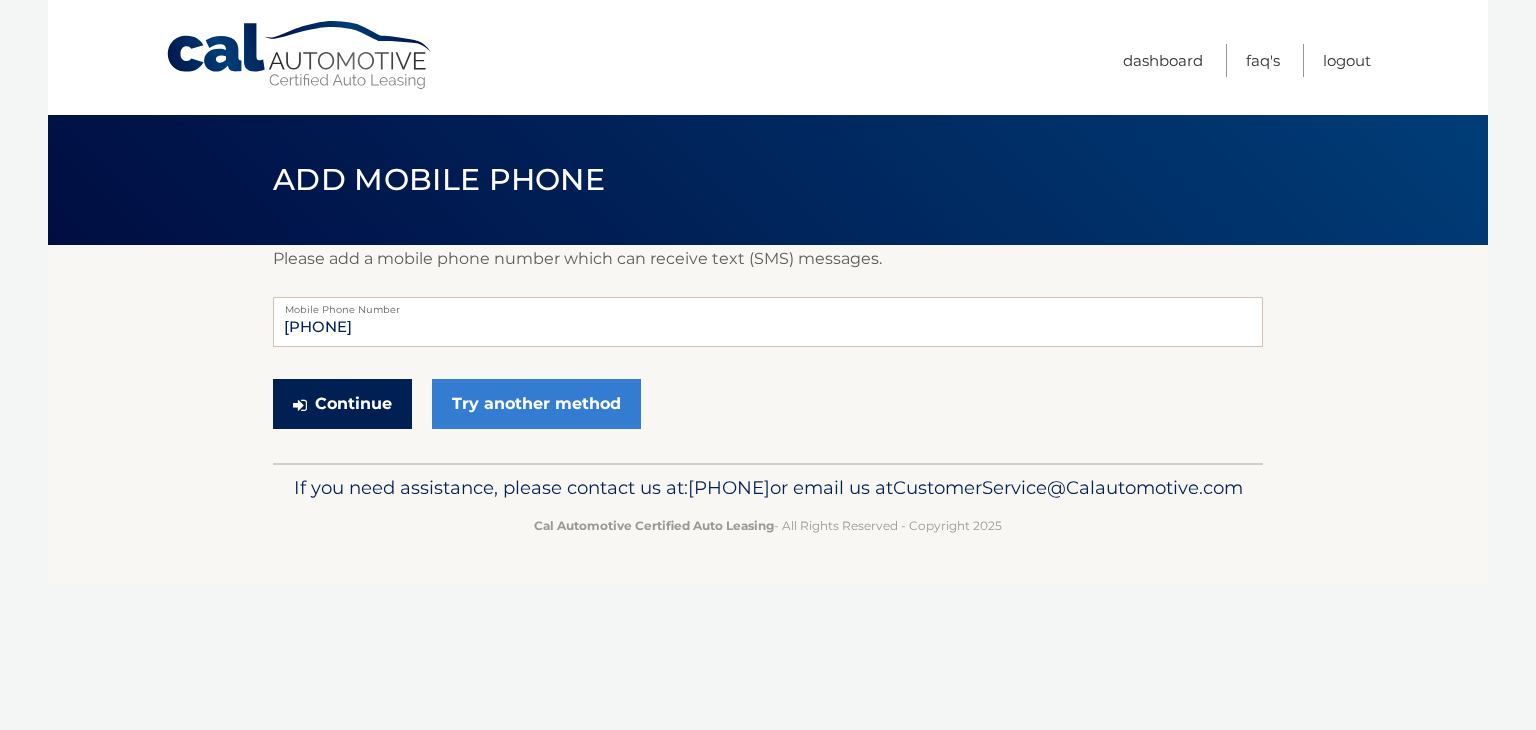 click on "Continue" at bounding box center (342, 404) 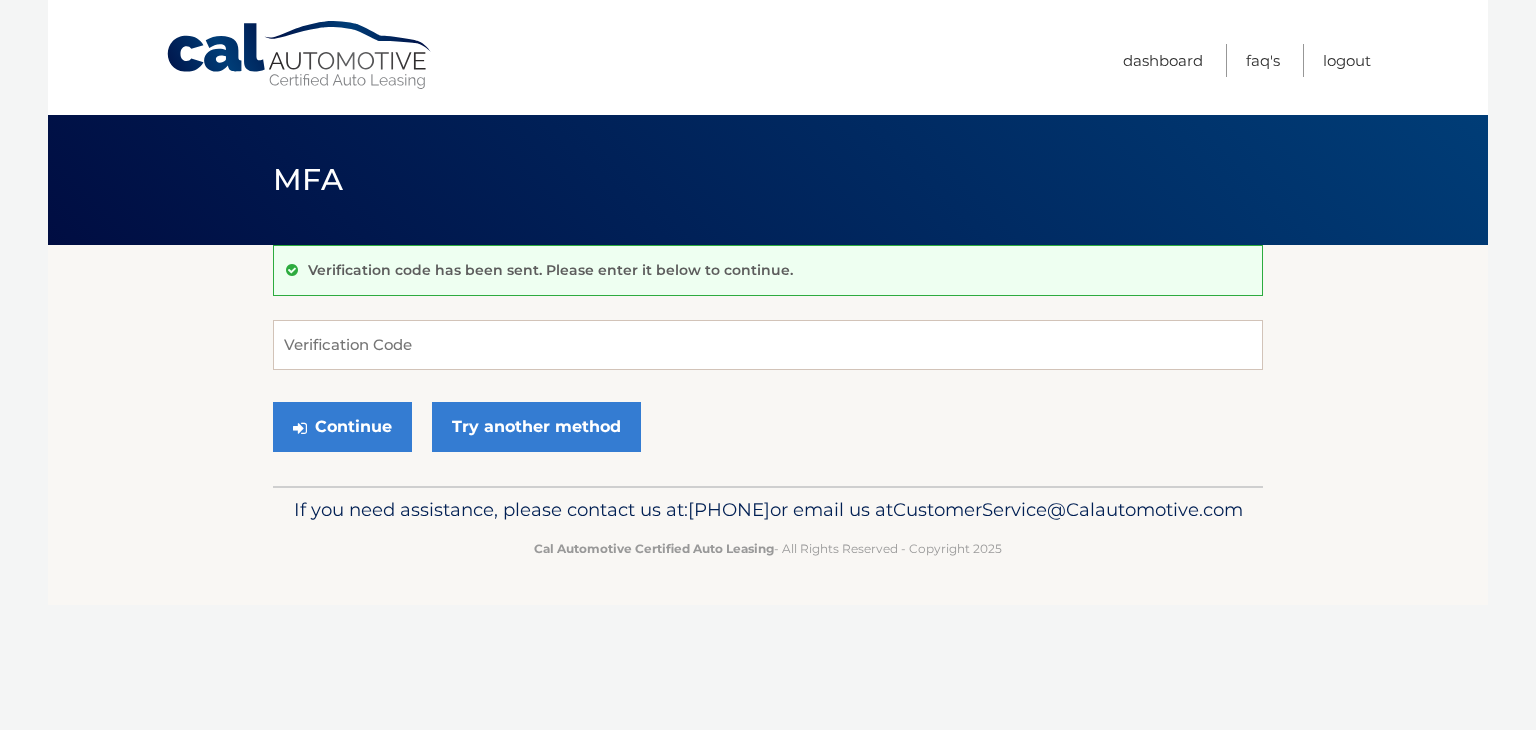 scroll, scrollTop: 0, scrollLeft: 0, axis: both 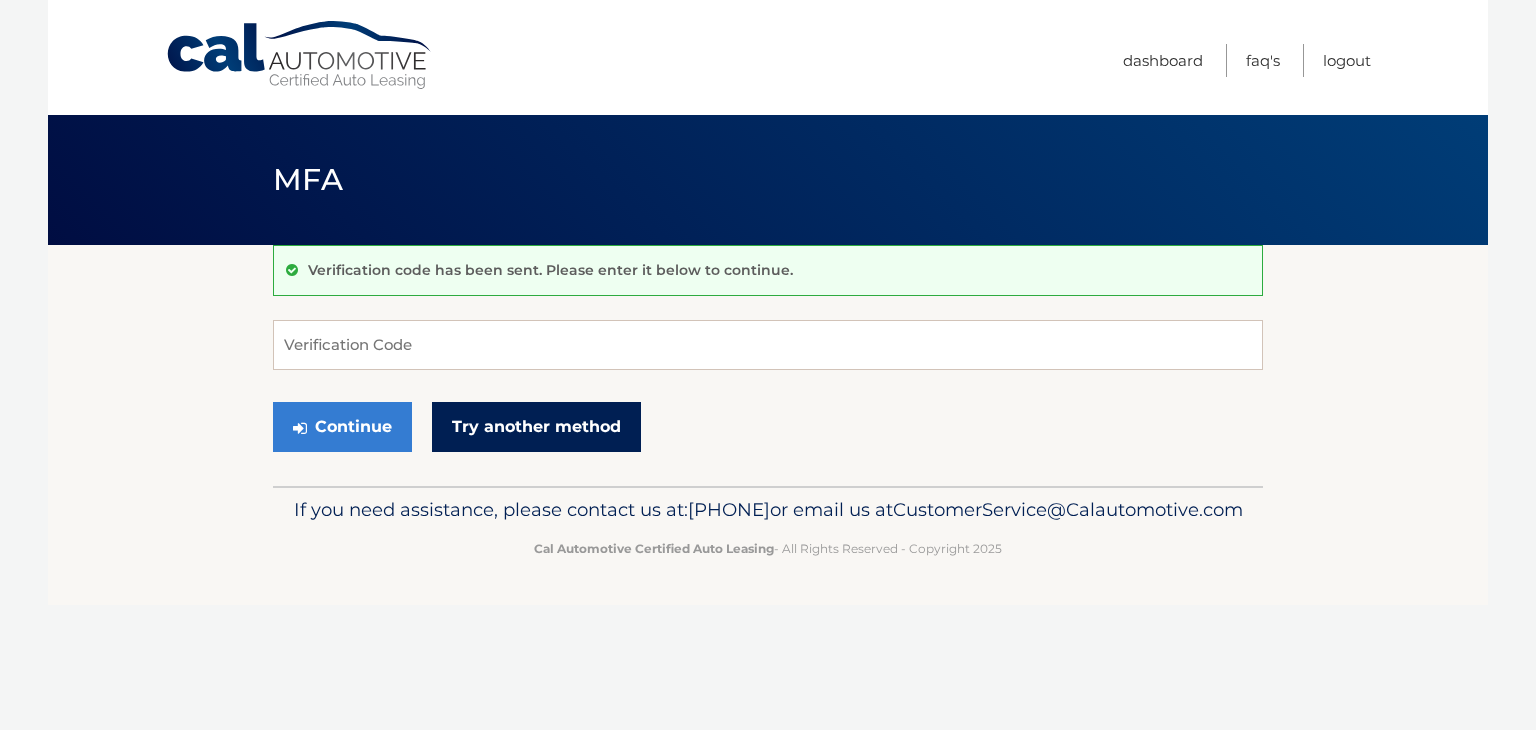 click on "Try another method" at bounding box center [536, 427] 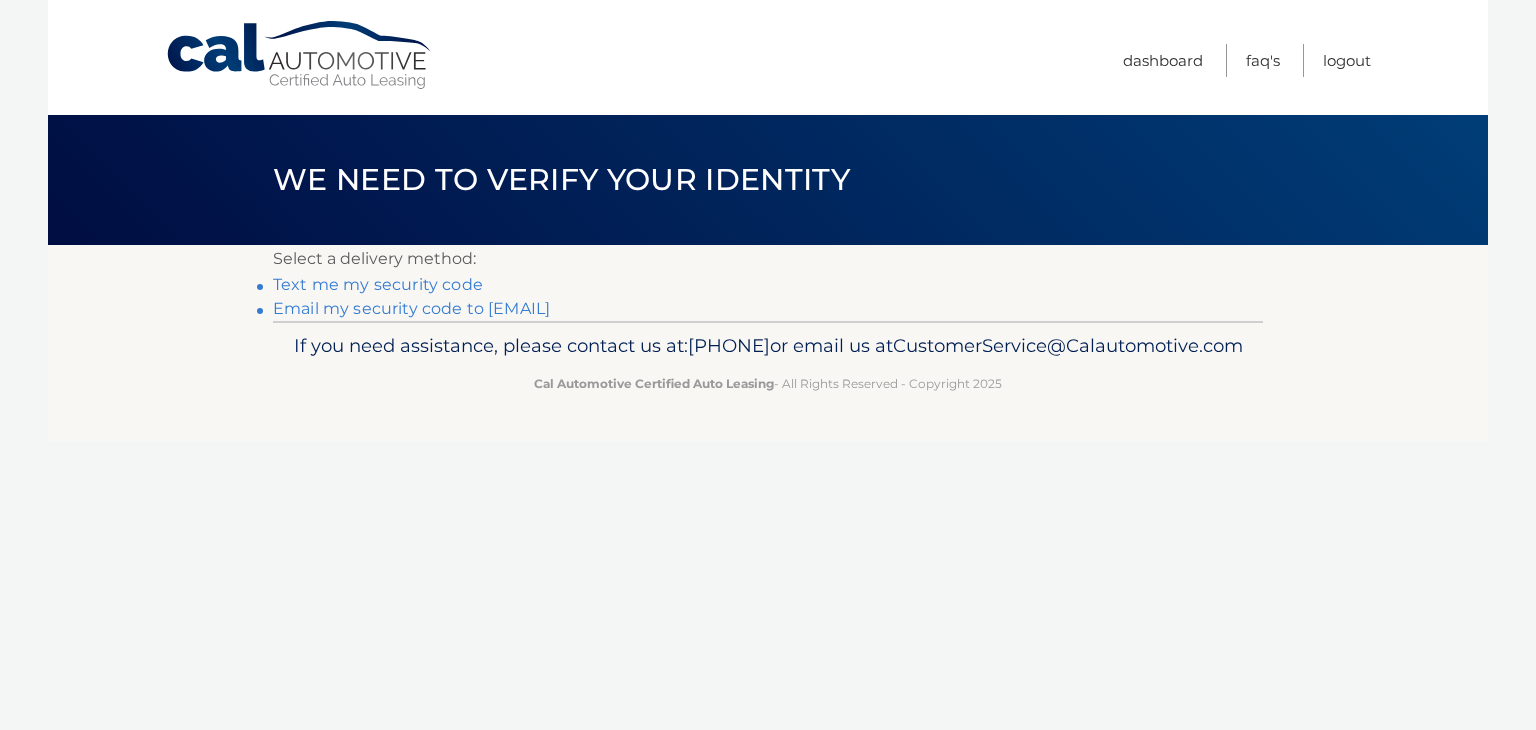 scroll, scrollTop: 0, scrollLeft: 0, axis: both 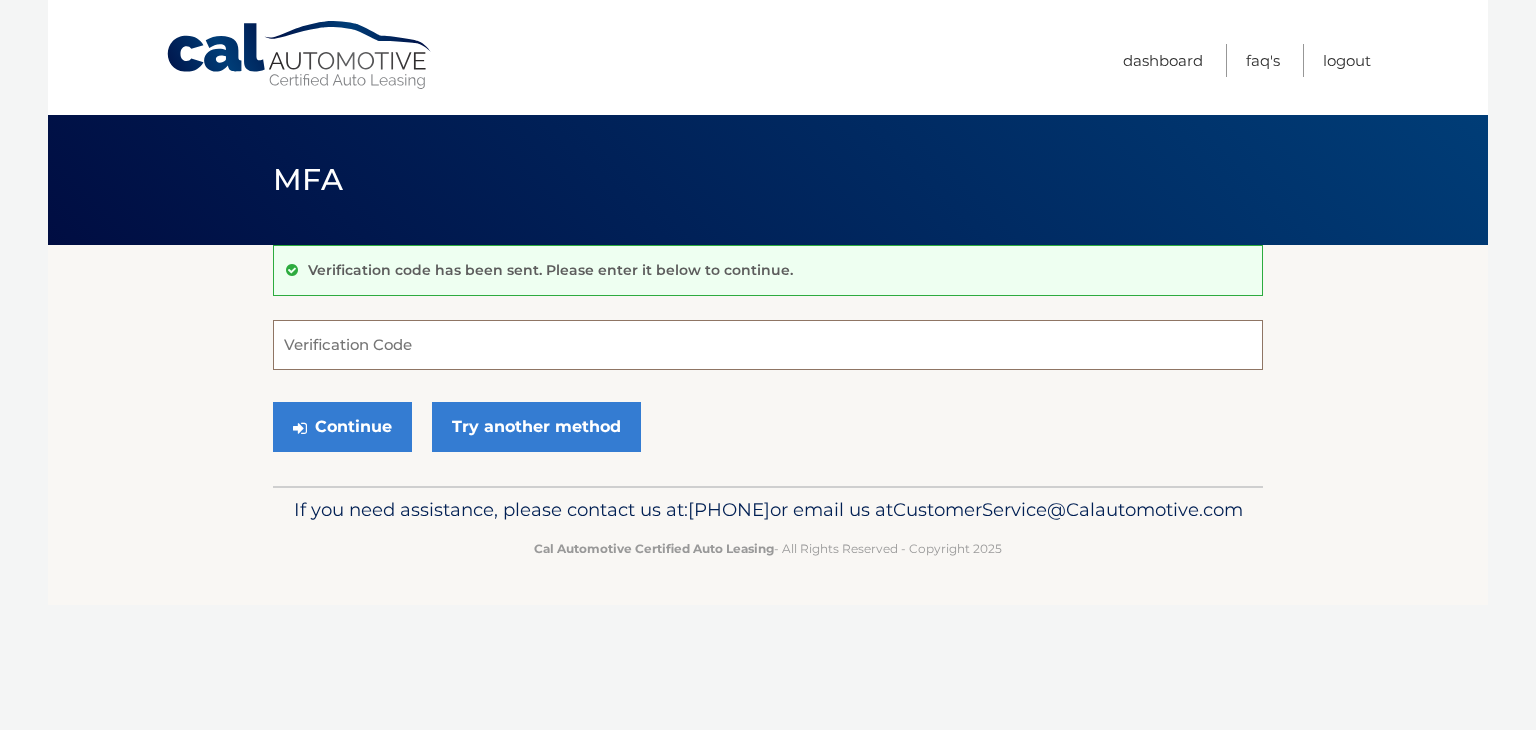 click on "Verification Code" at bounding box center [768, 345] 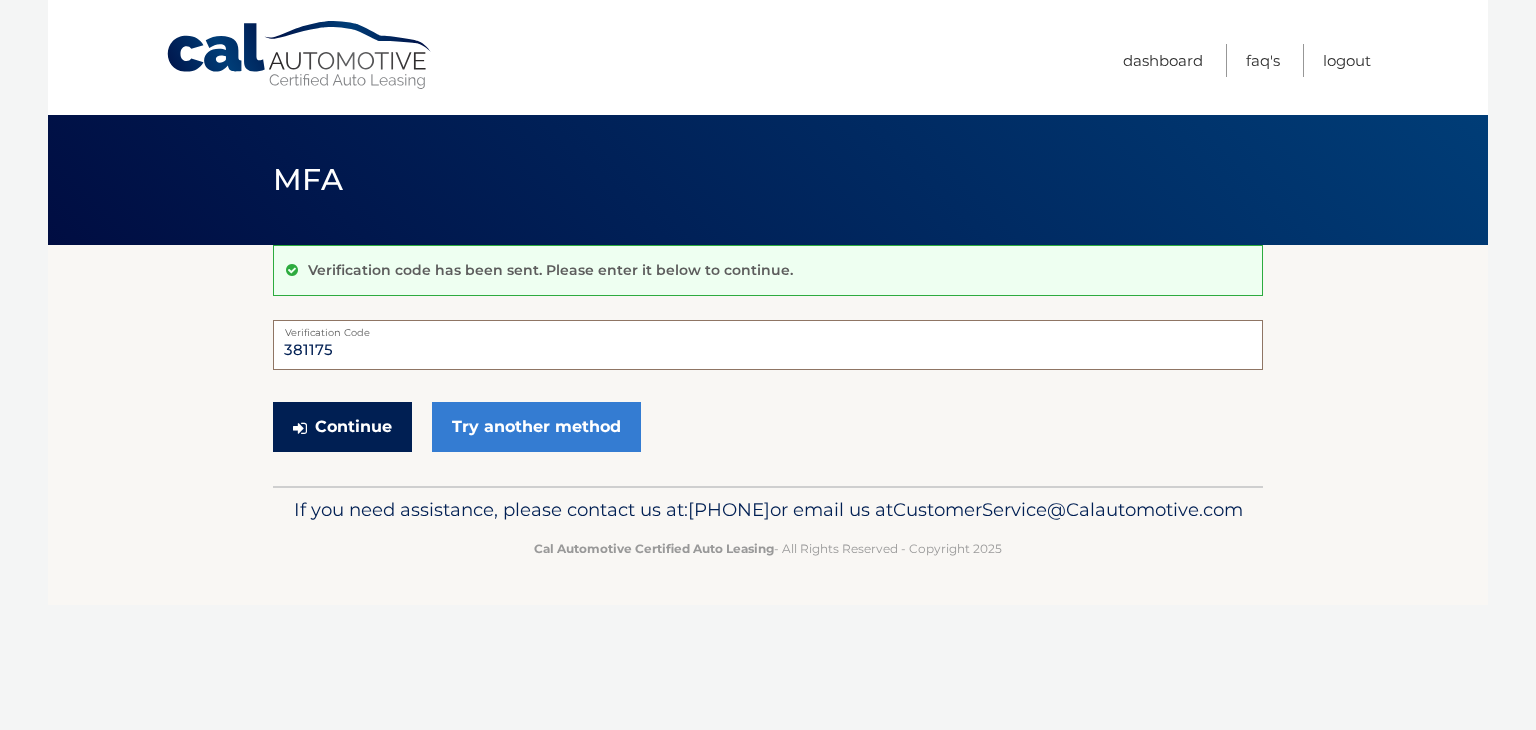 type on "381175" 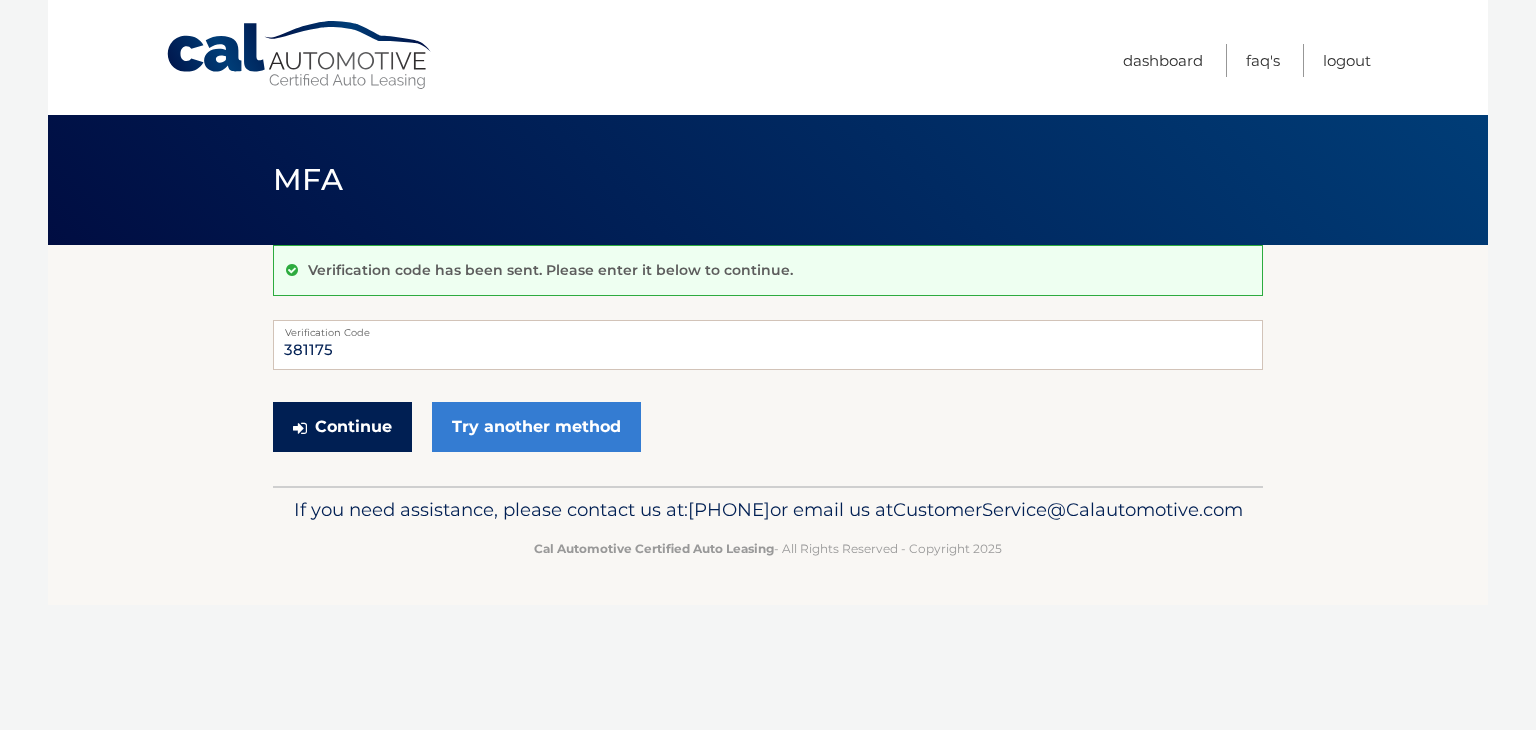 click on "Continue" at bounding box center [342, 427] 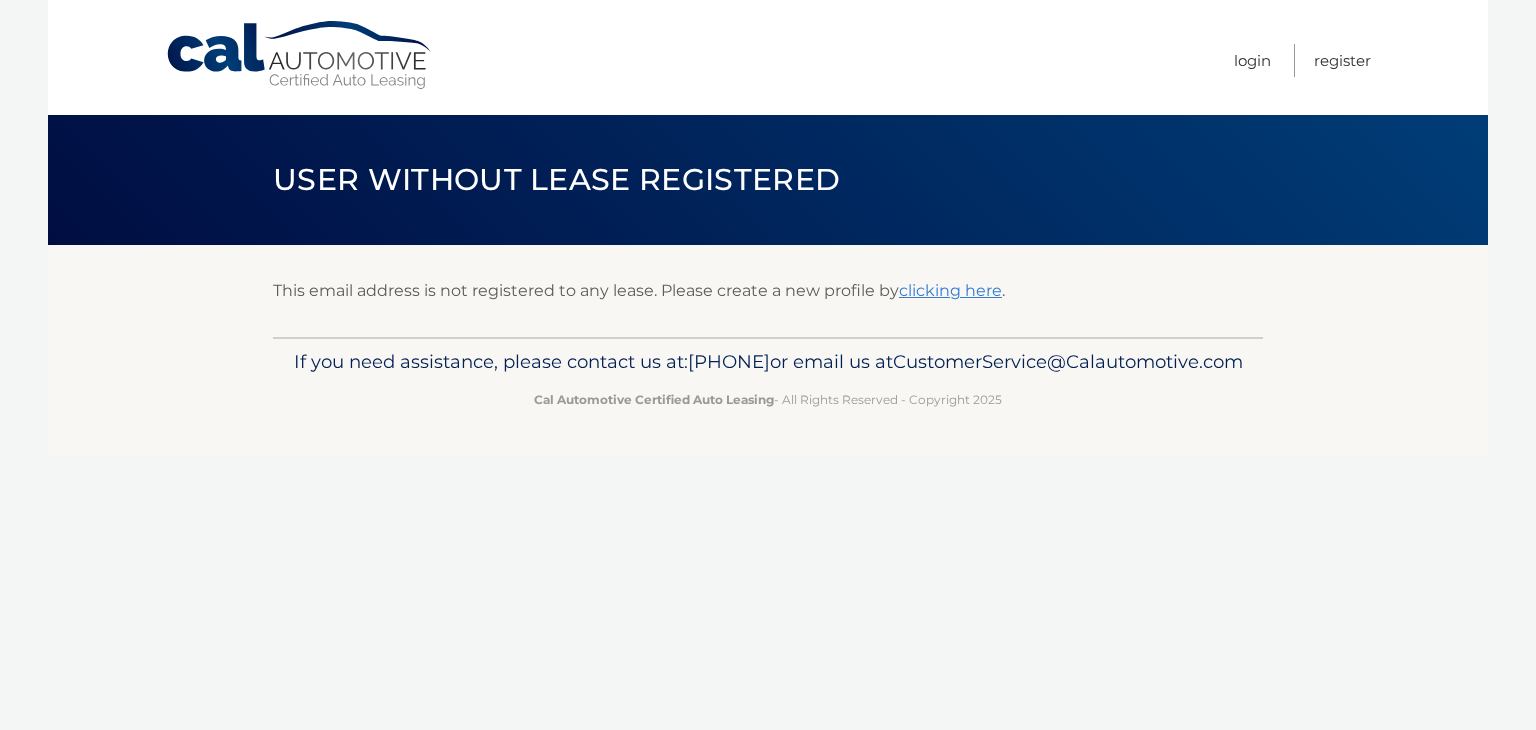 scroll, scrollTop: 0, scrollLeft: 0, axis: both 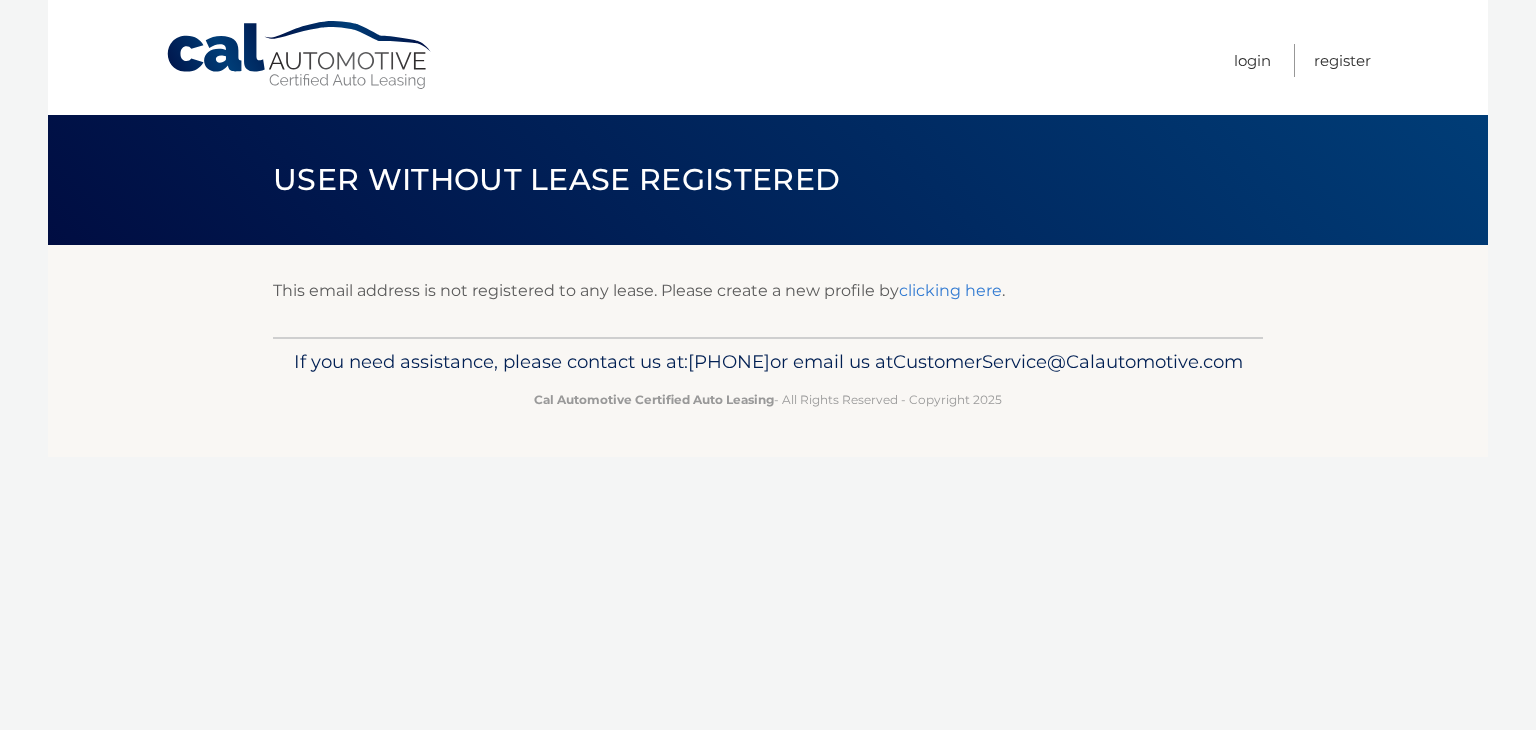 click on "clicking here" at bounding box center (950, 290) 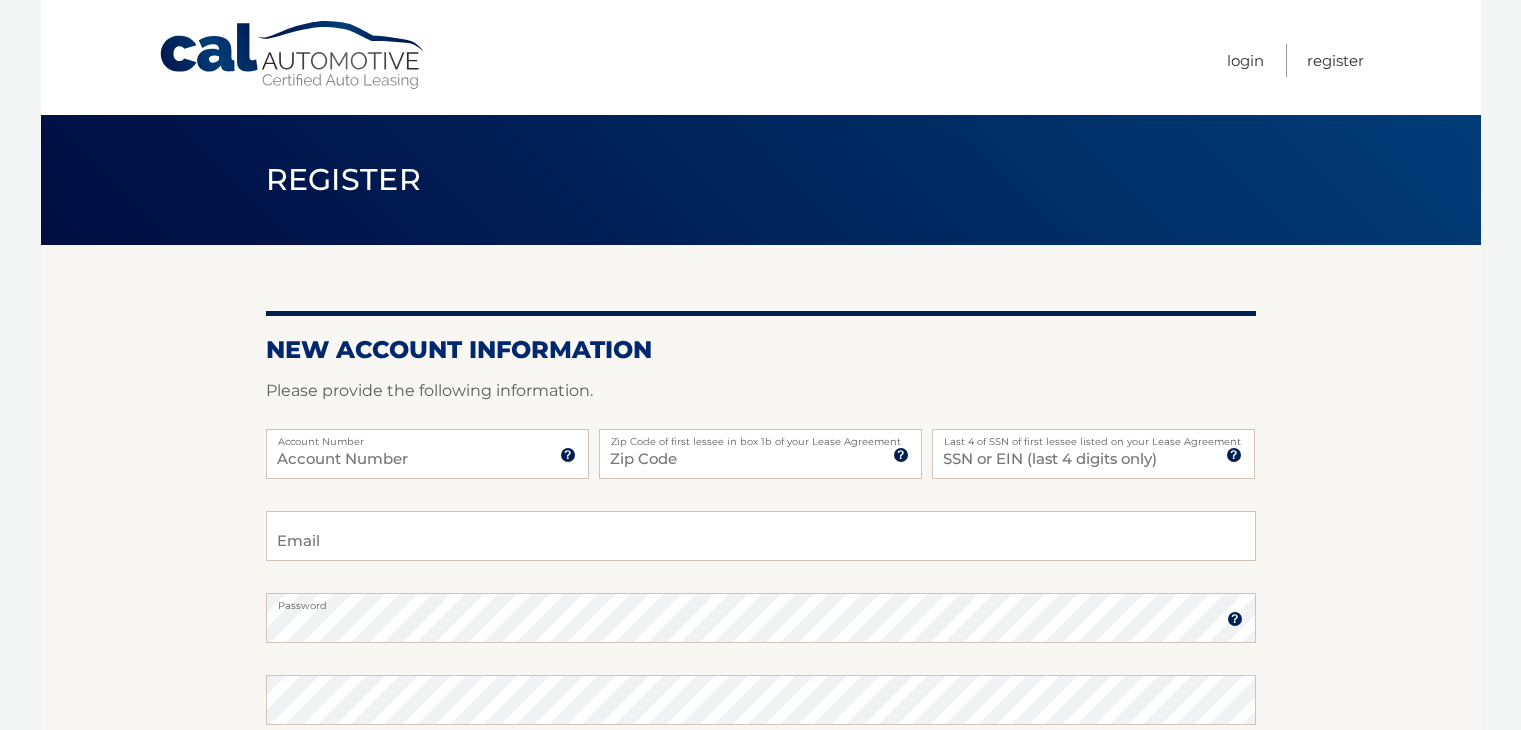 scroll, scrollTop: 0, scrollLeft: 0, axis: both 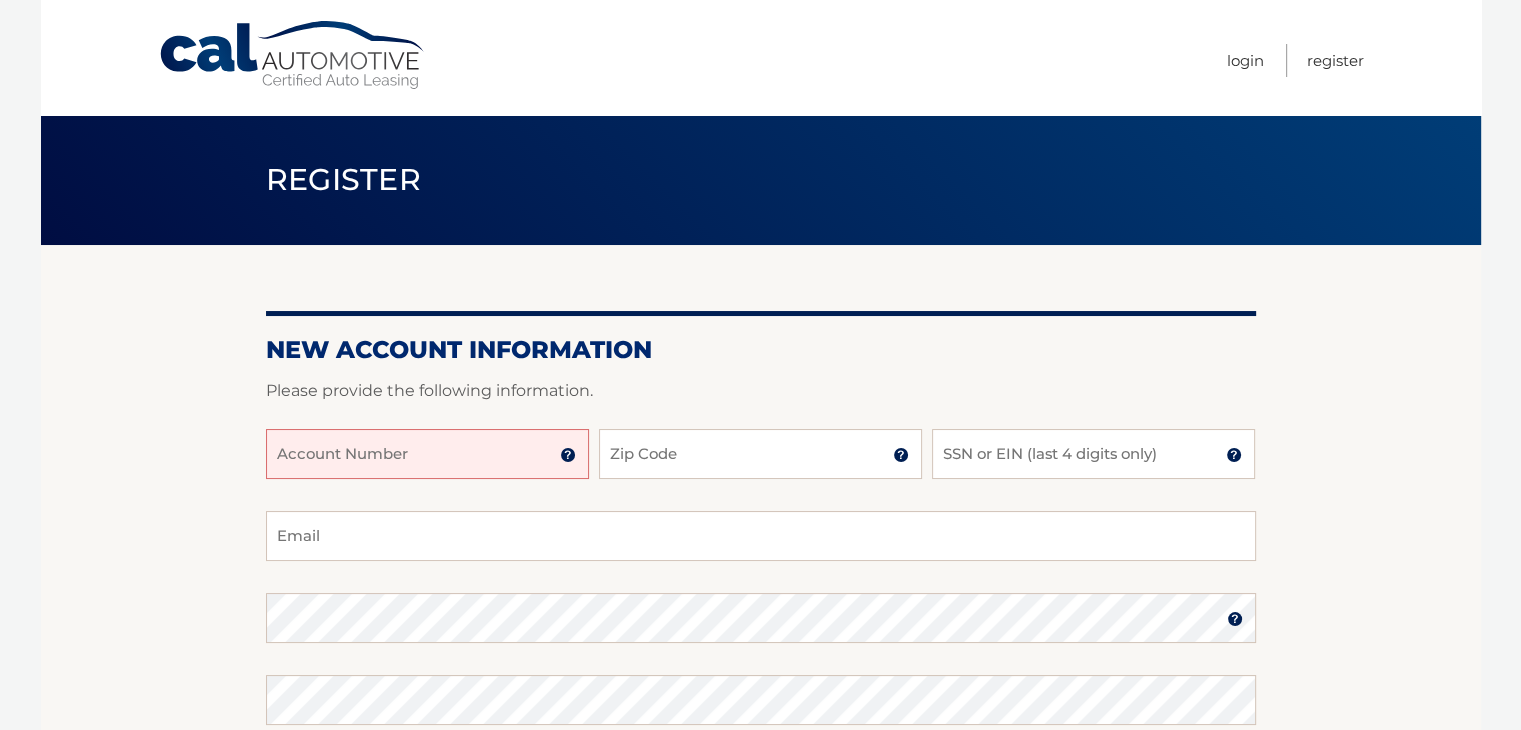 click on "Account Number" at bounding box center (427, 454) 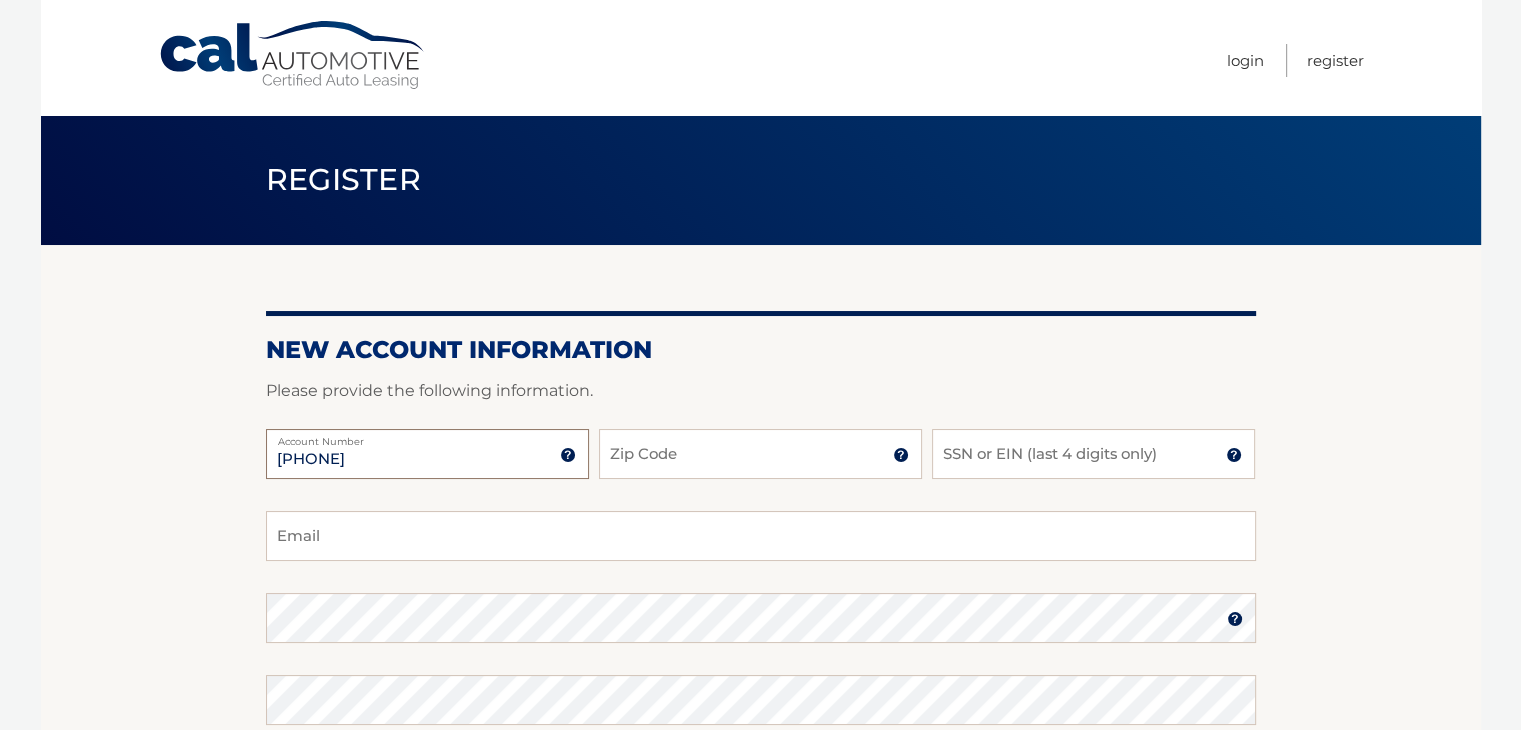 type on "[PHONE]" 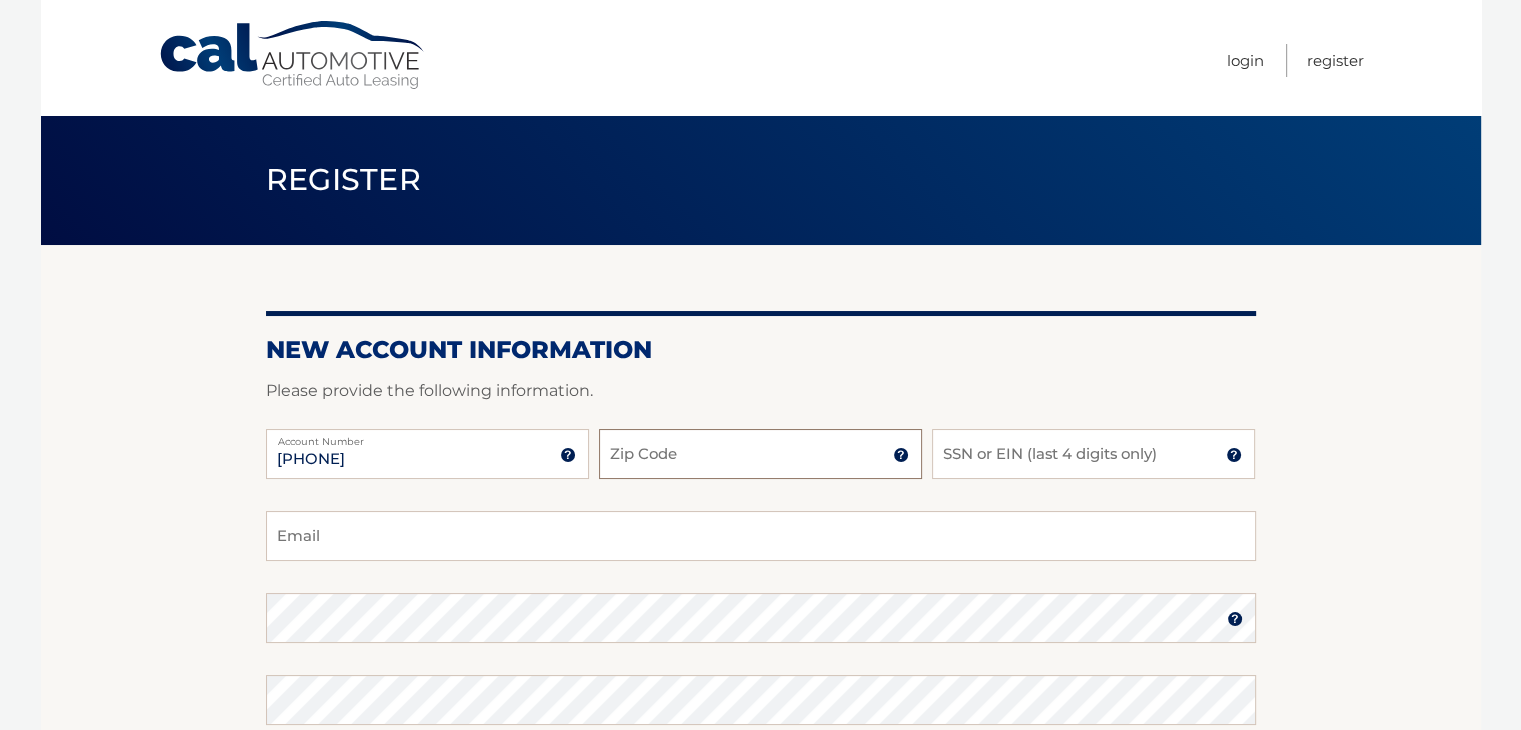 click on "Zip Code" at bounding box center (760, 454) 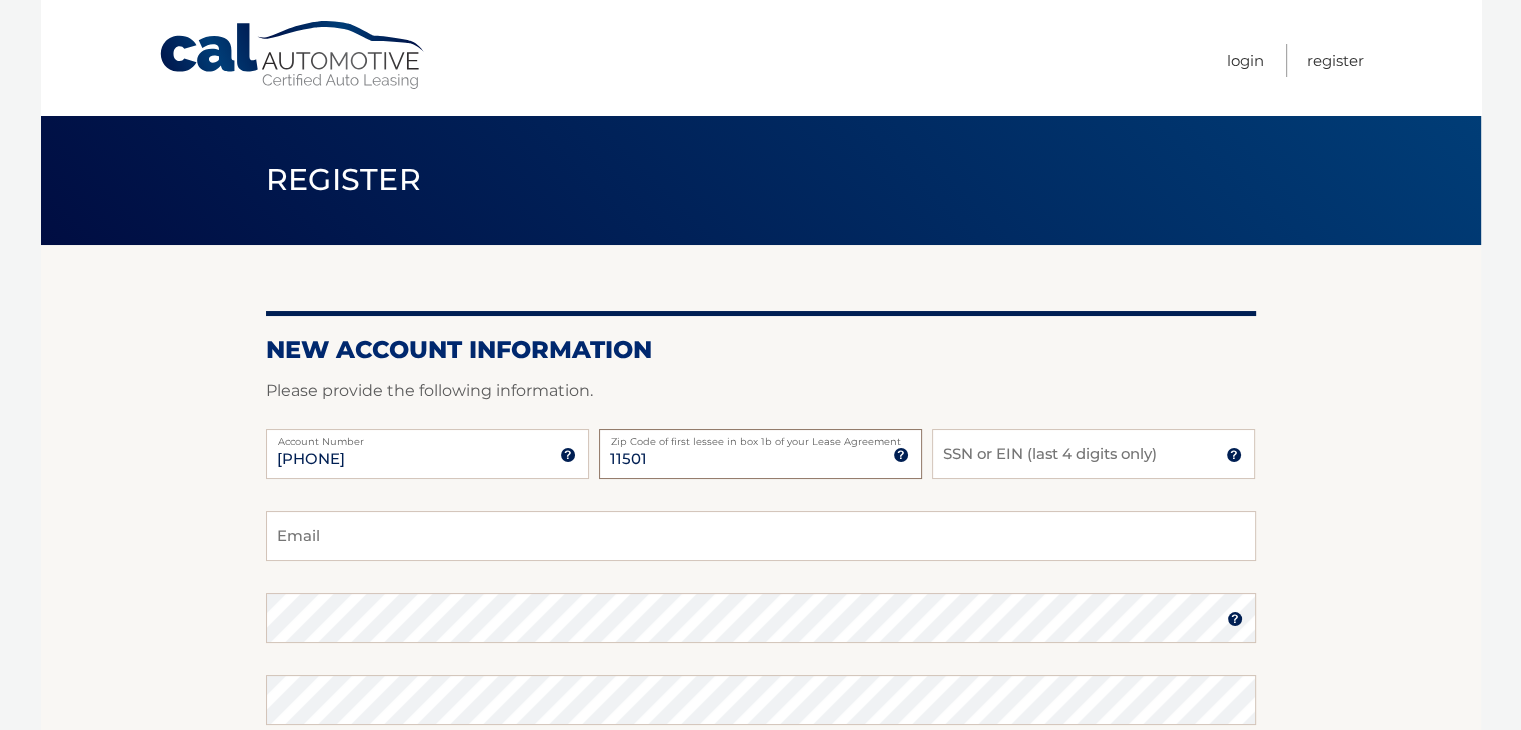 type on "11501" 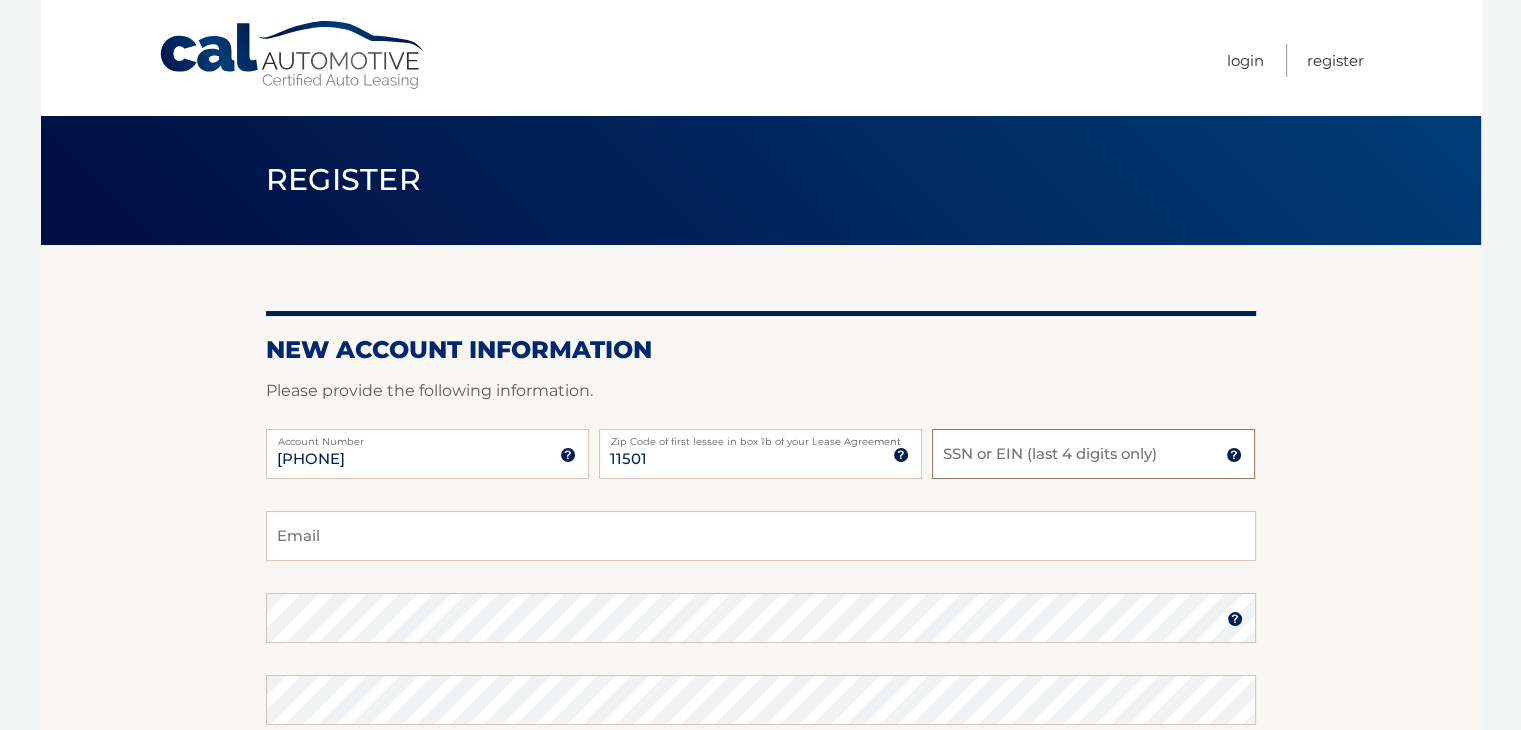 click on "SSN or EIN (last 4 digits only)" at bounding box center (1093, 454) 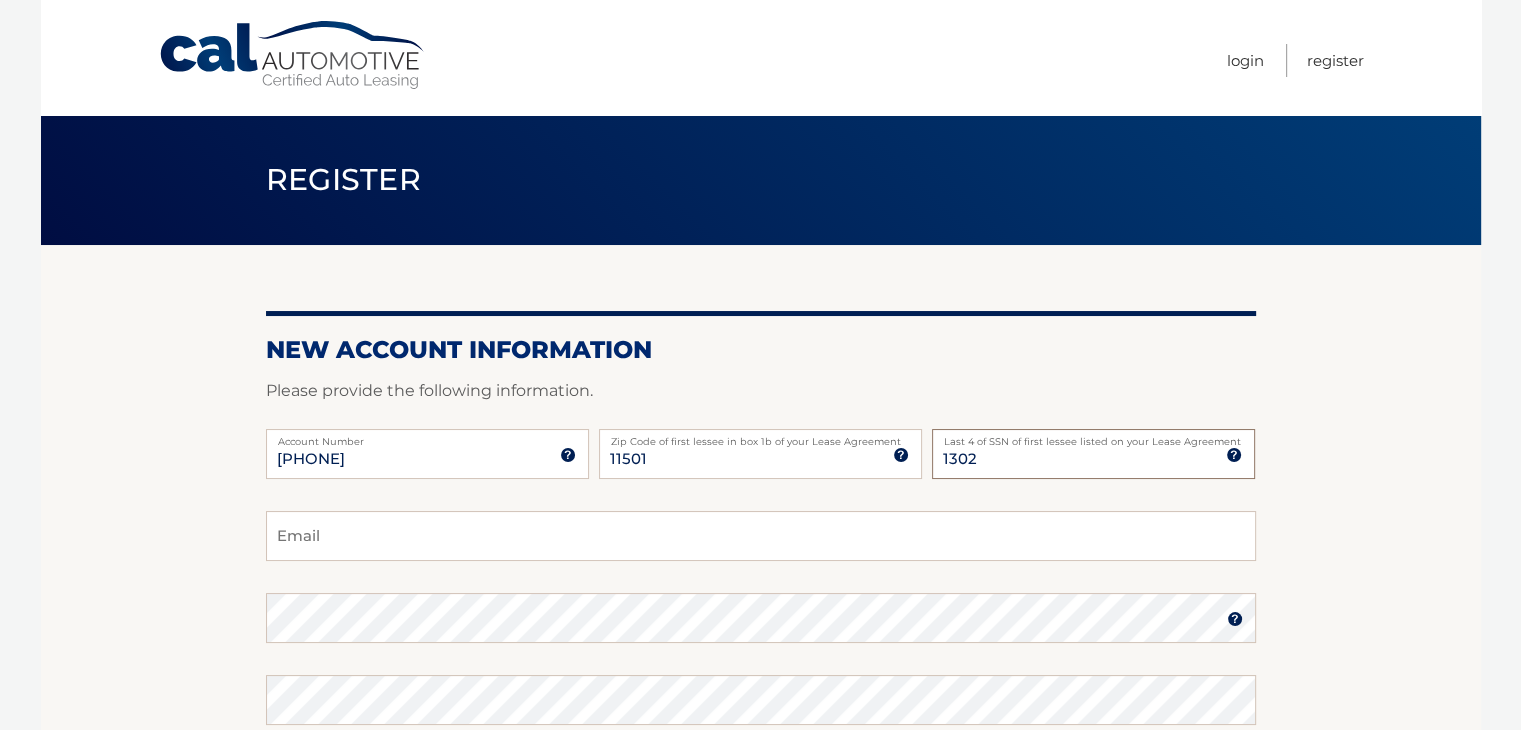 type on "1302" 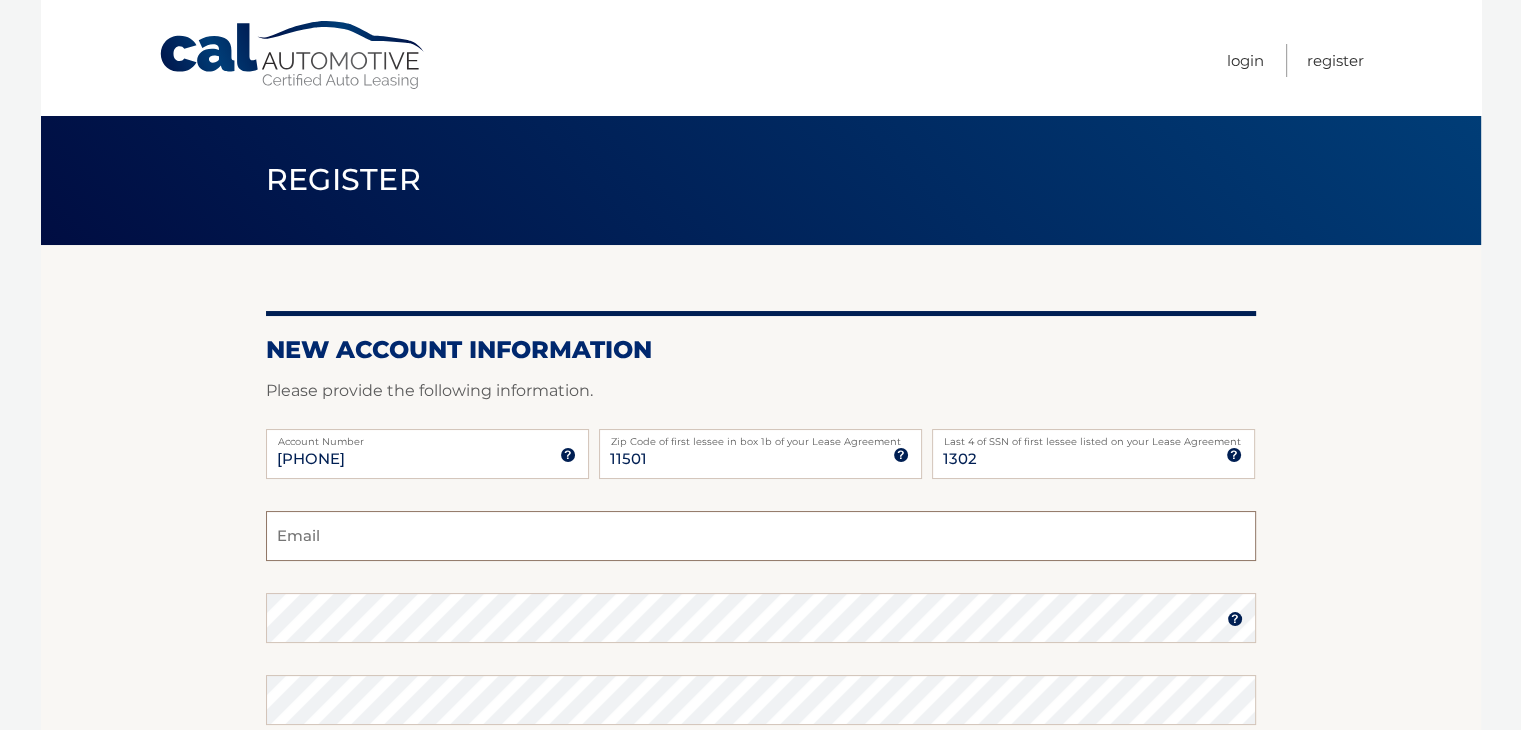 click on "Email" at bounding box center (761, 536) 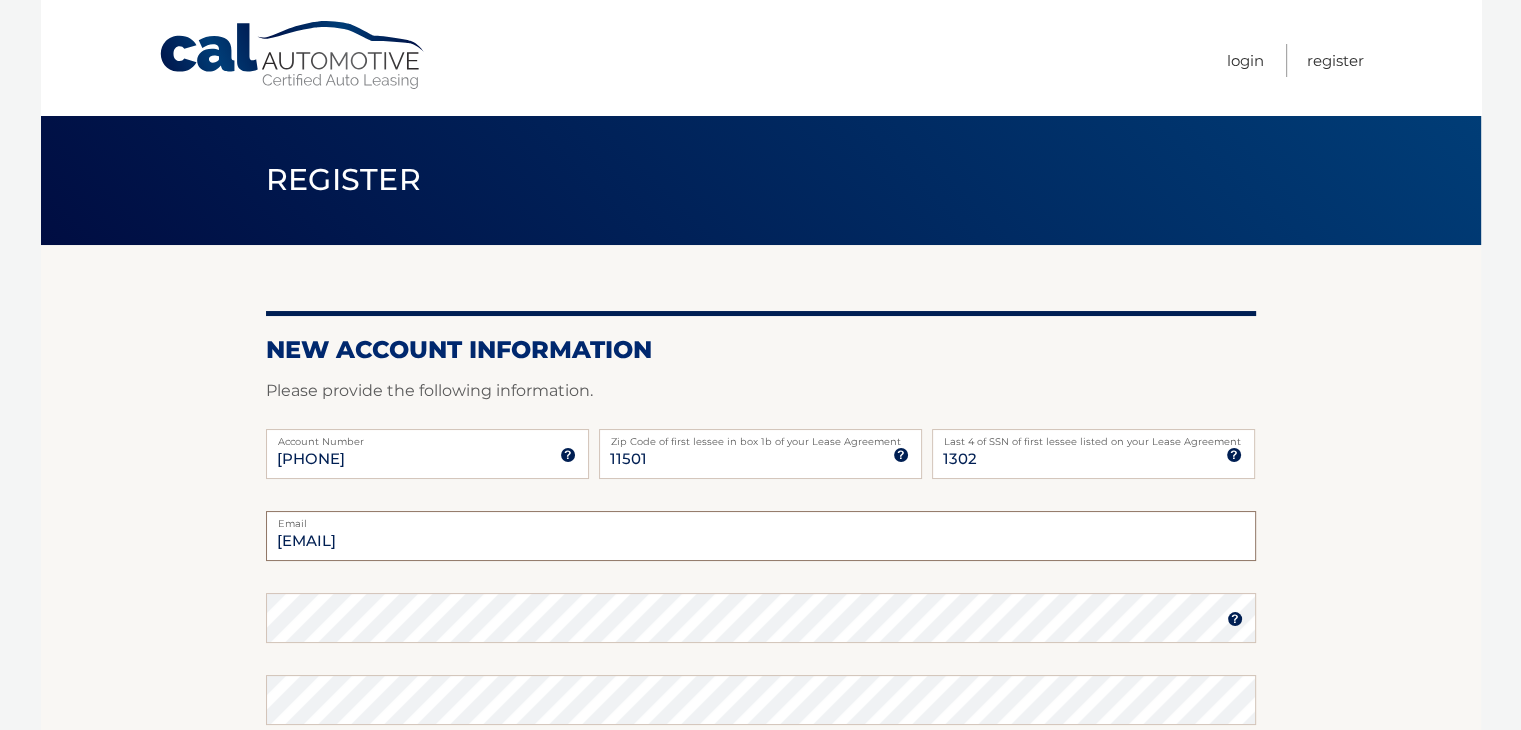 type on "[EMAIL]" 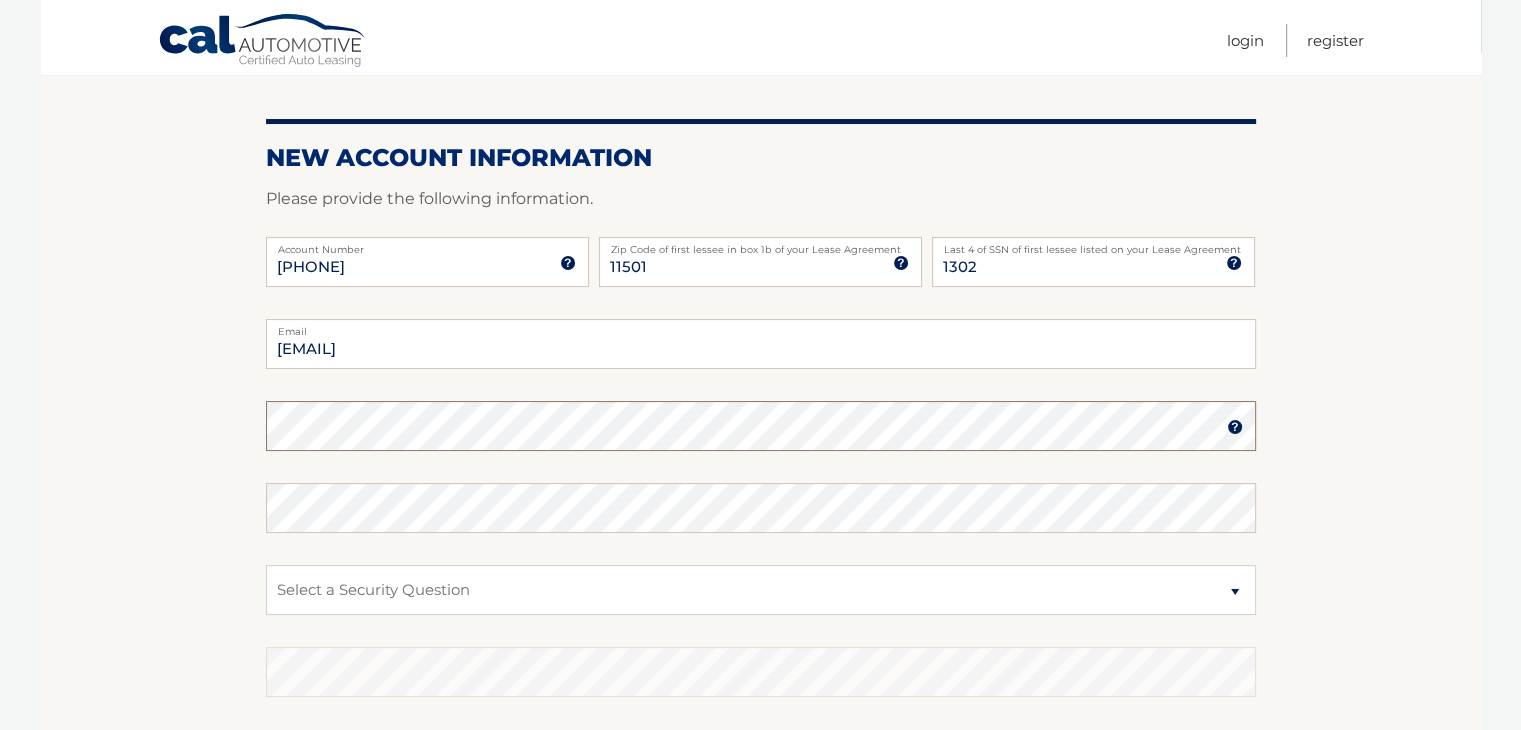 scroll, scrollTop: 215, scrollLeft: 0, axis: vertical 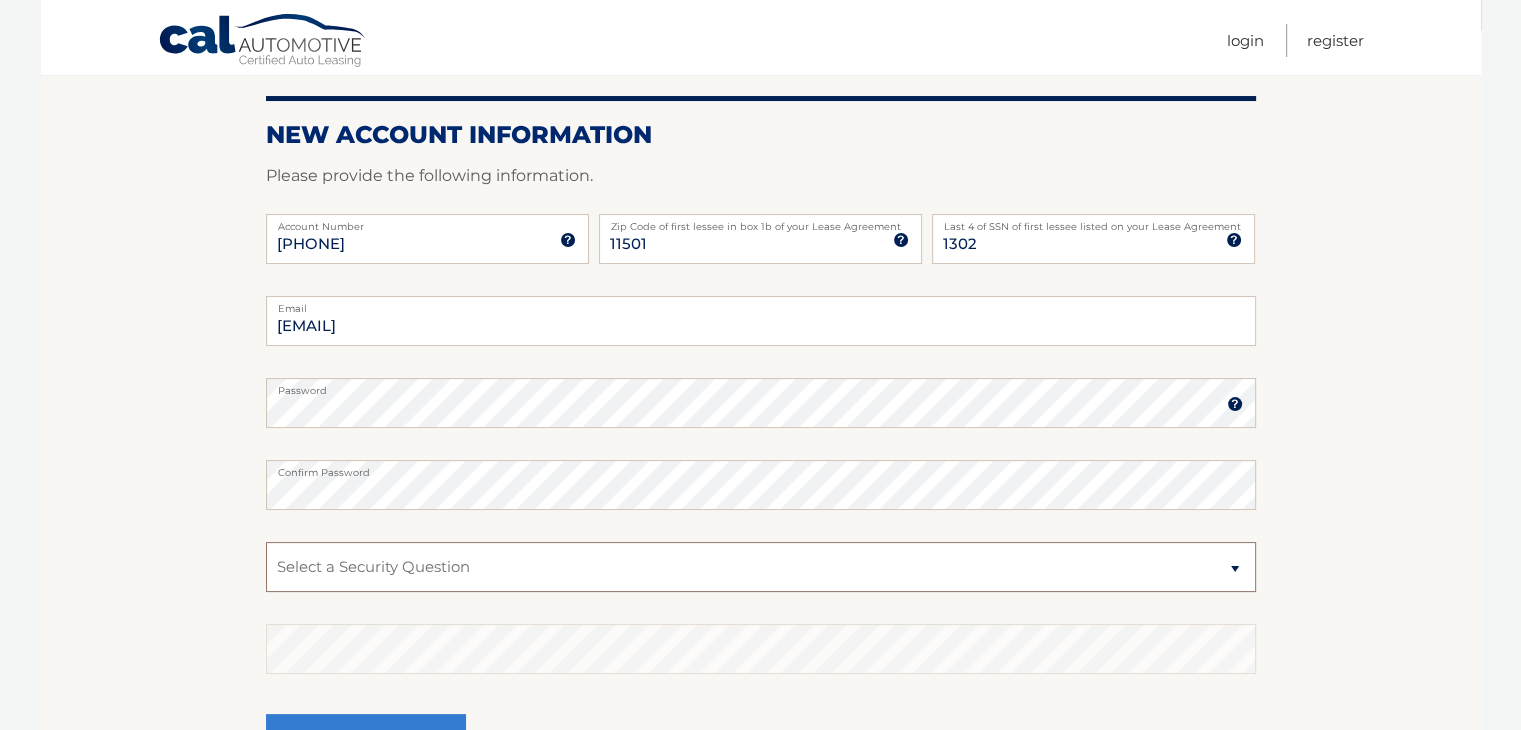 click on "Select a Security Question
What was the name of your elementary school?
What is your mother’s maiden name?
What street did you live on in the third grade?
In what city or town was your first job?
What was your childhood phone number including area code? (e.g., 000-000-0000)" at bounding box center [761, 567] 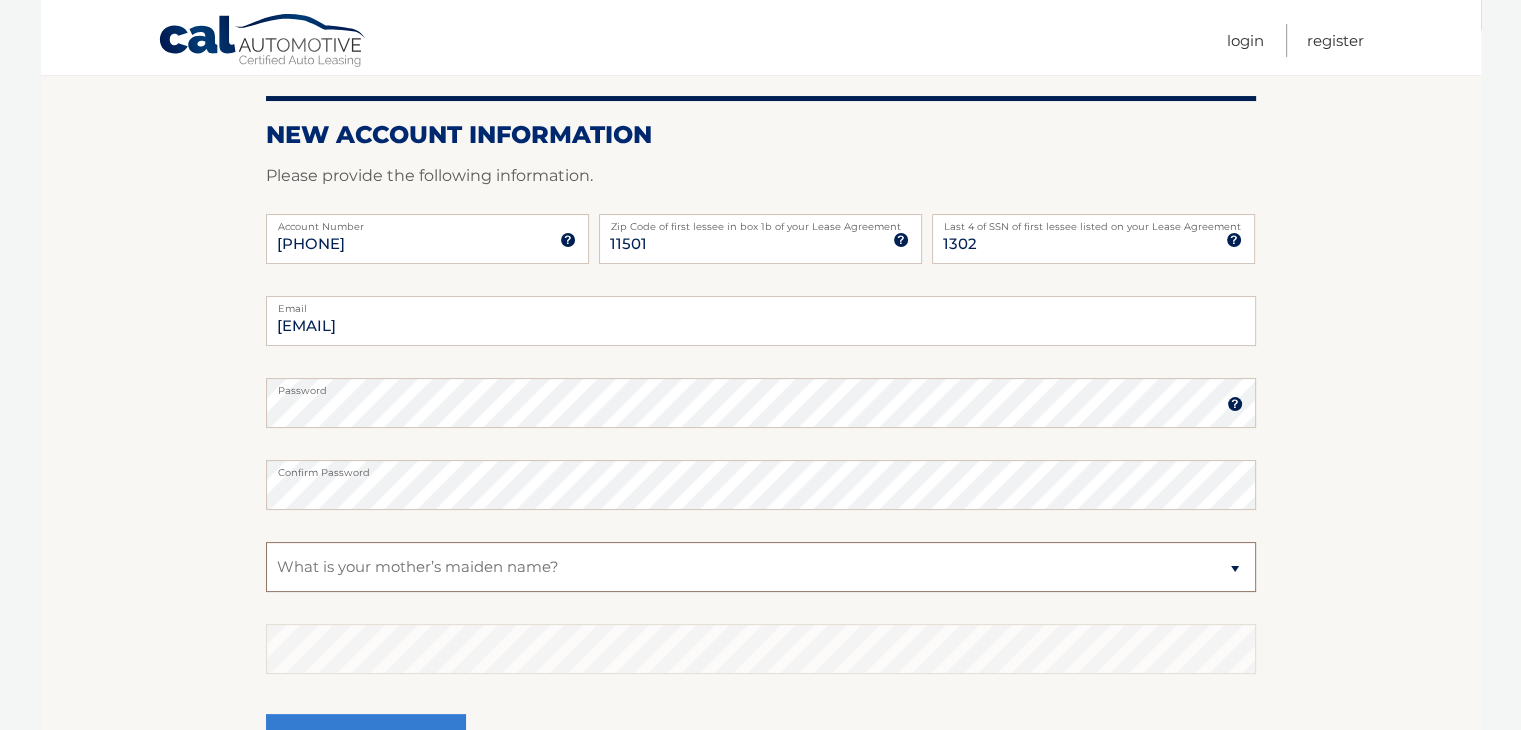 click on "Select a Security Question
What was the name of your elementary school?
What is your mother’s maiden name?
What street did you live on in the third grade?
In what city or town was your first job?
What was your childhood phone number including area code? (e.g., 000-000-0000)" at bounding box center (761, 567) 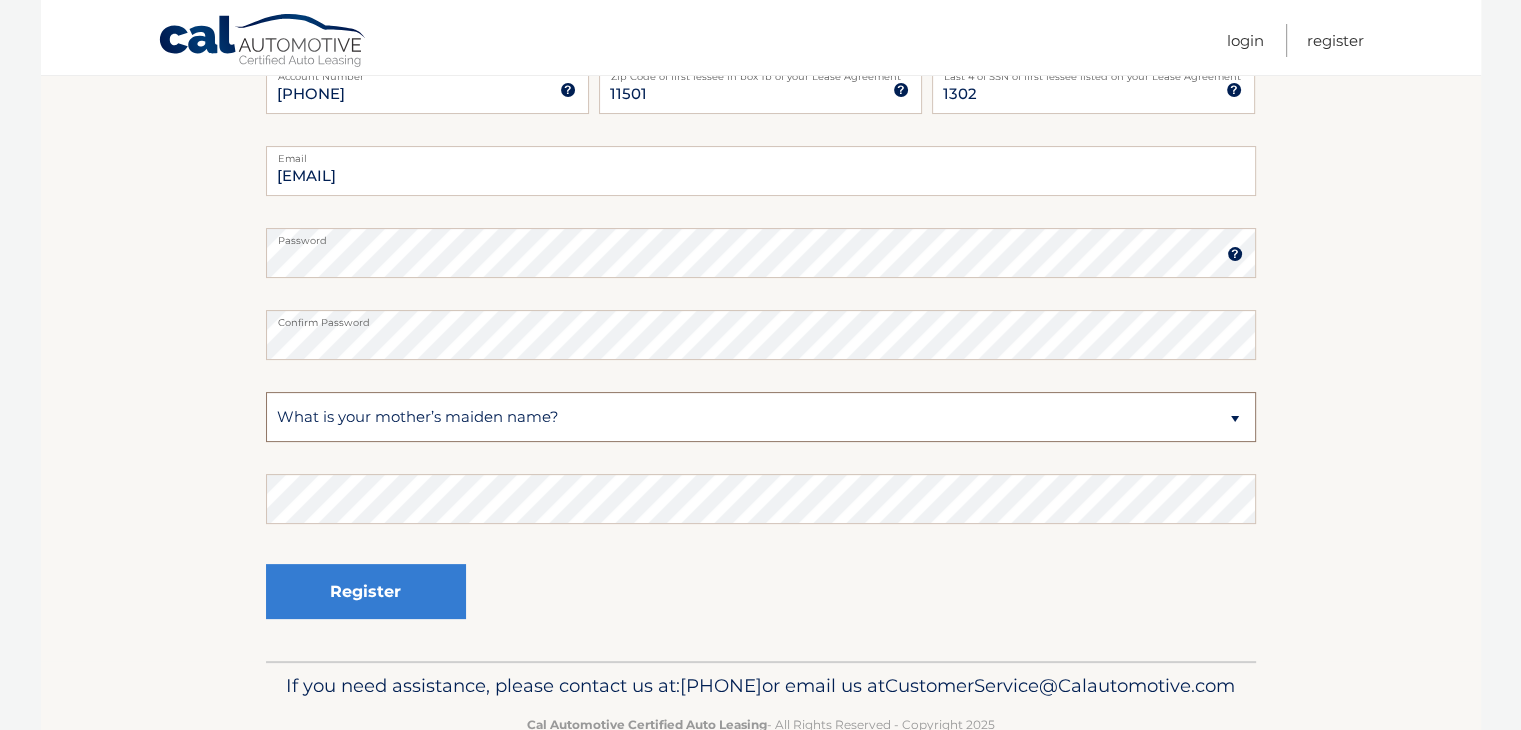 scroll, scrollTop: 440, scrollLeft: 0, axis: vertical 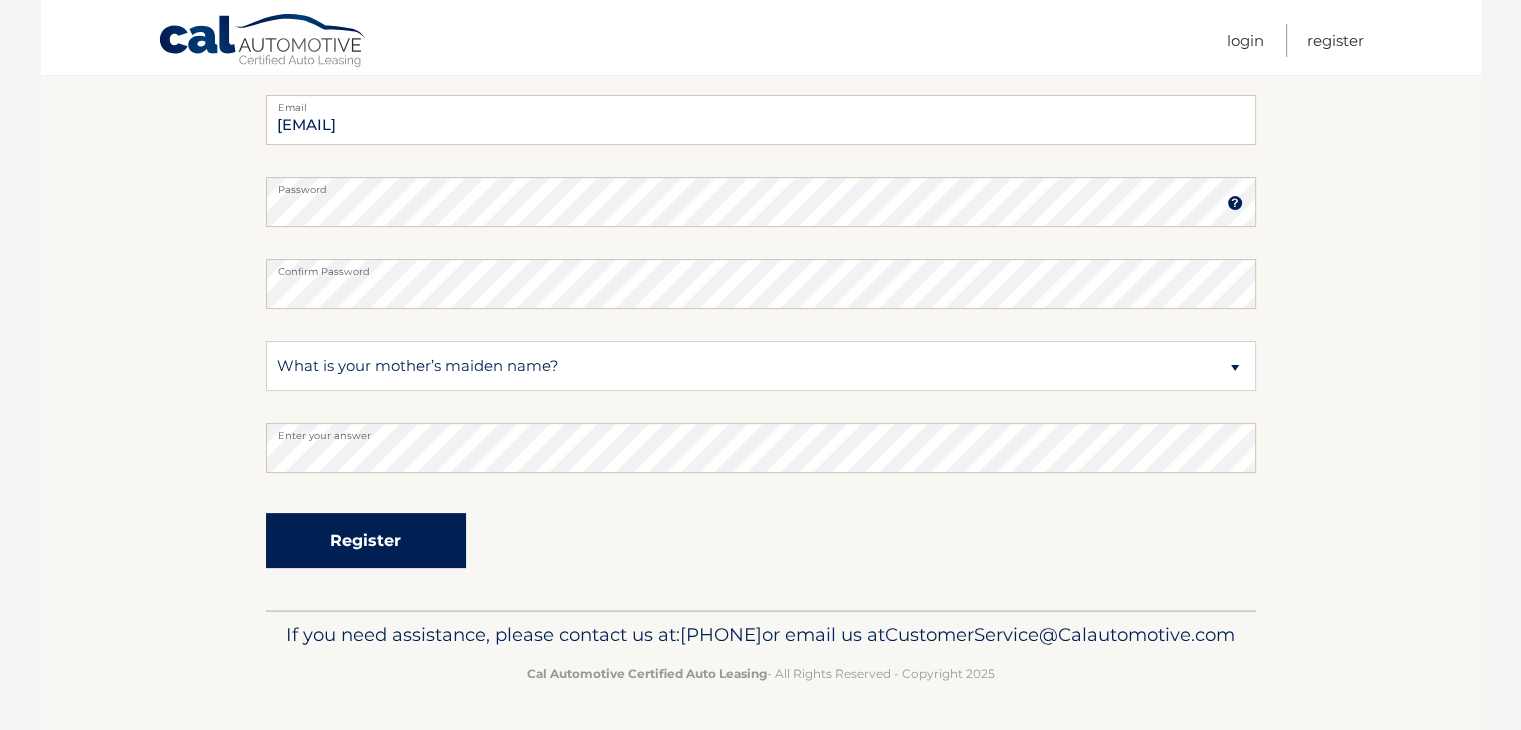 click on "Register" at bounding box center [366, 540] 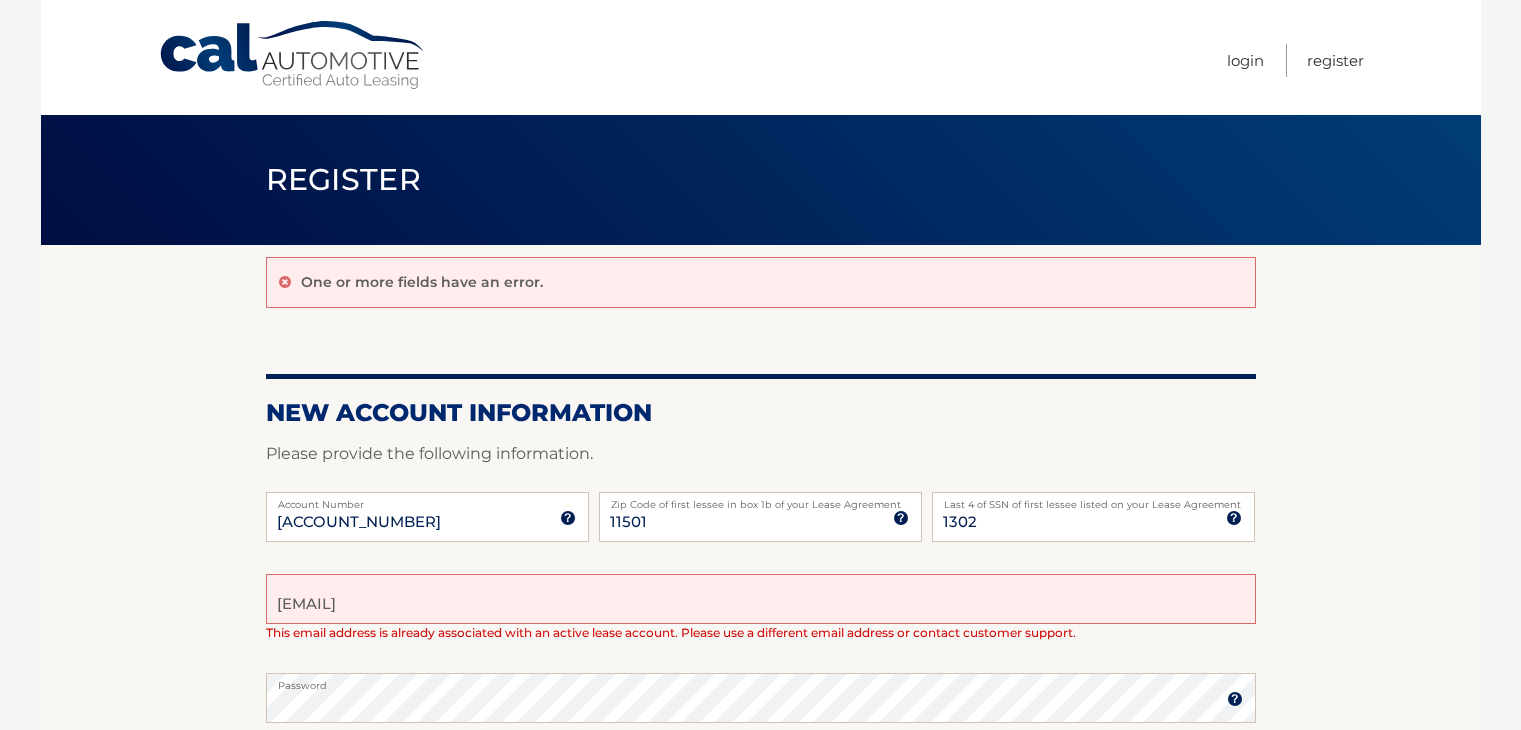 scroll, scrollTop: 0, scrollLeft: 0, axis: both 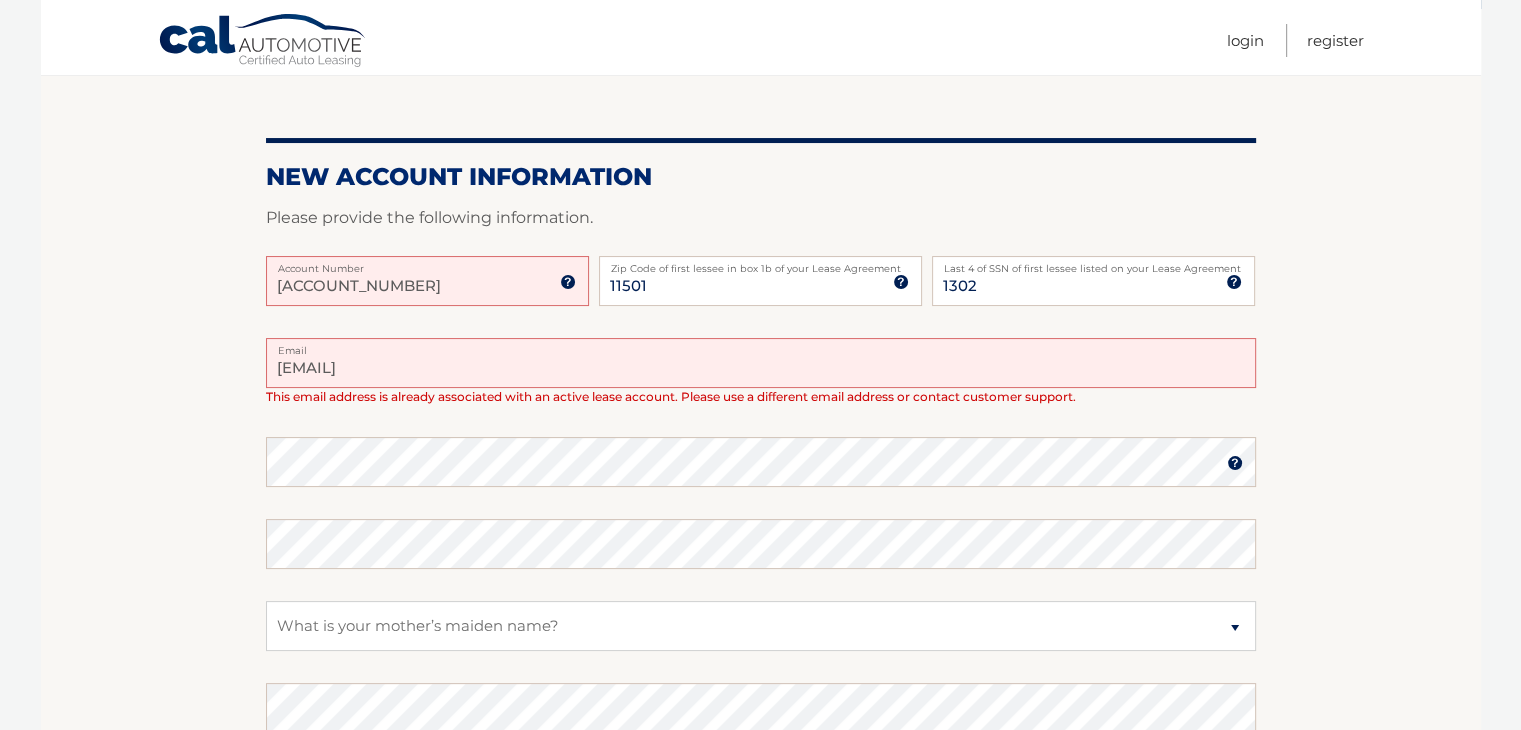 drag, startPoint x: 266, startPoint y: 285, endPoint x: 540, endPoint y: 269, distance: 274.46677 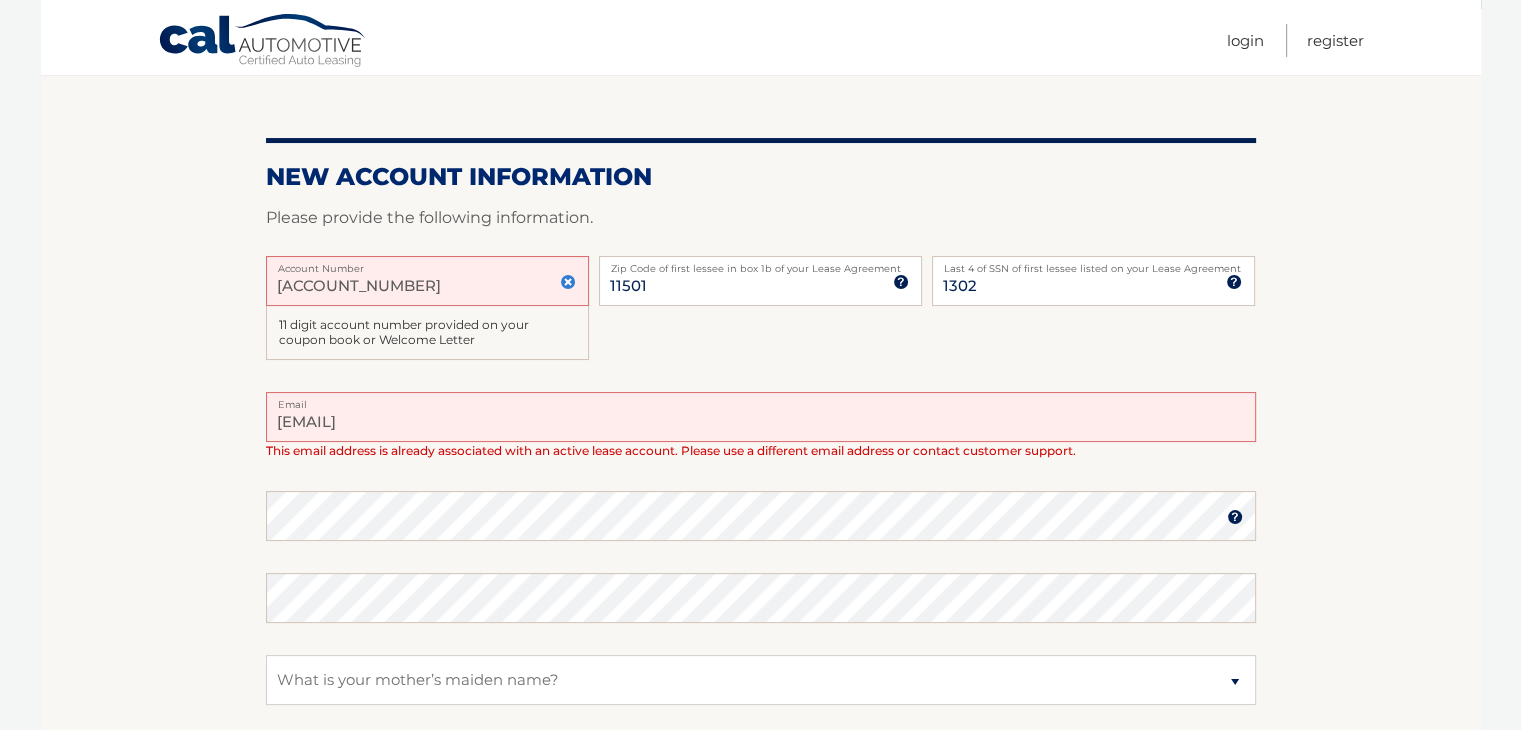 click at bounding box center (761, 244) 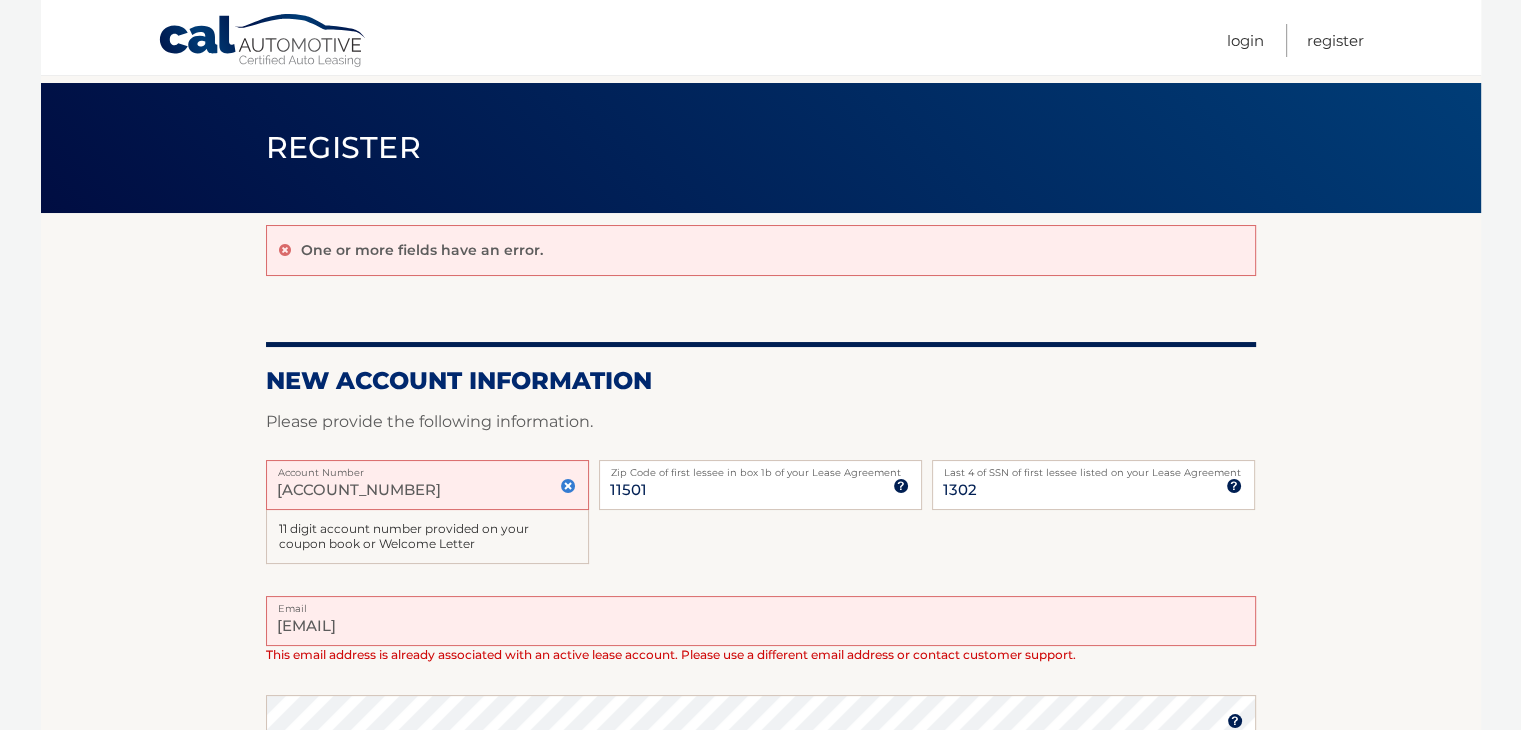 scroll, scrollTop: 0, scrollLeft: 0, axis: both 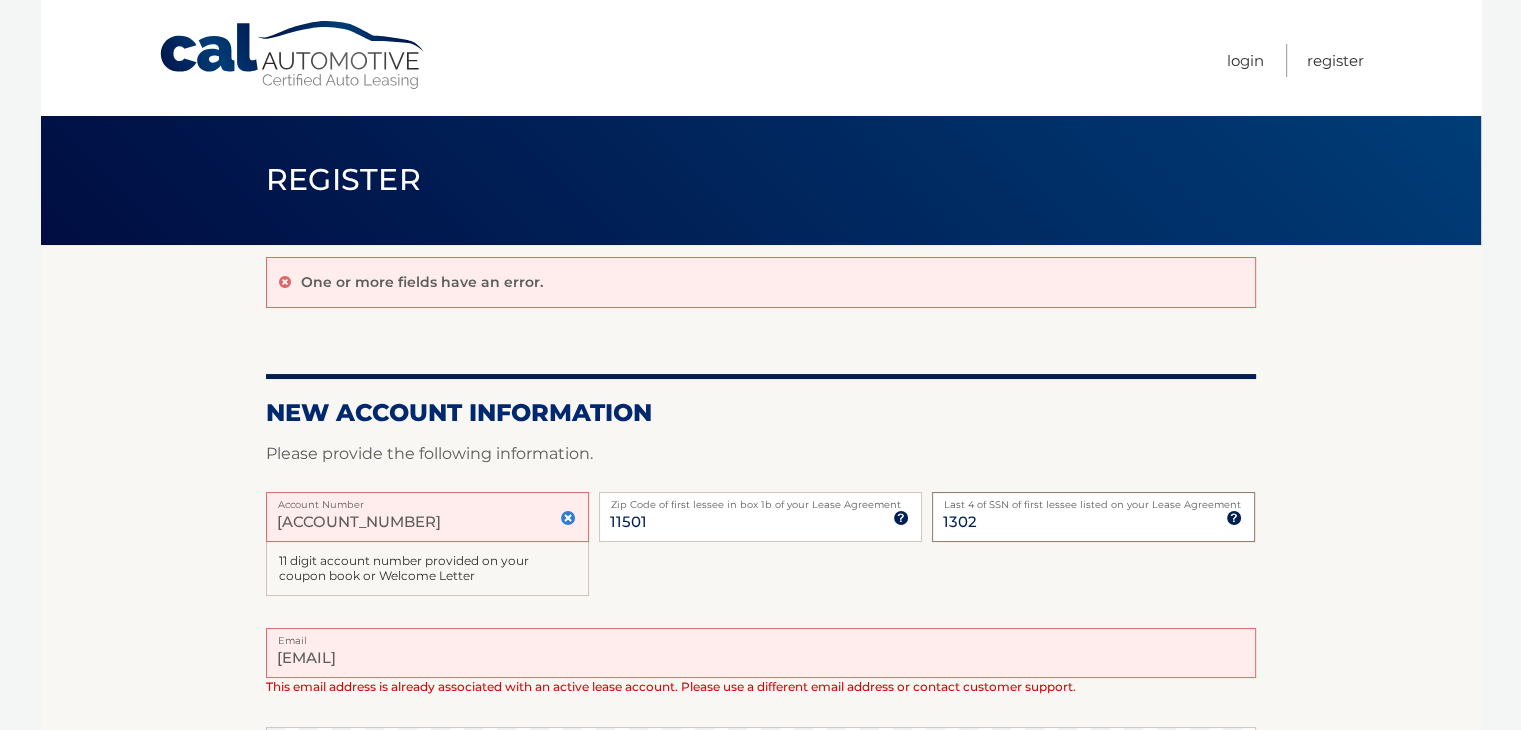 drag, startPoint x: 1015, startPoint y: 533, endPoint x: 917, endPoint y: 523, distance: 98.50888 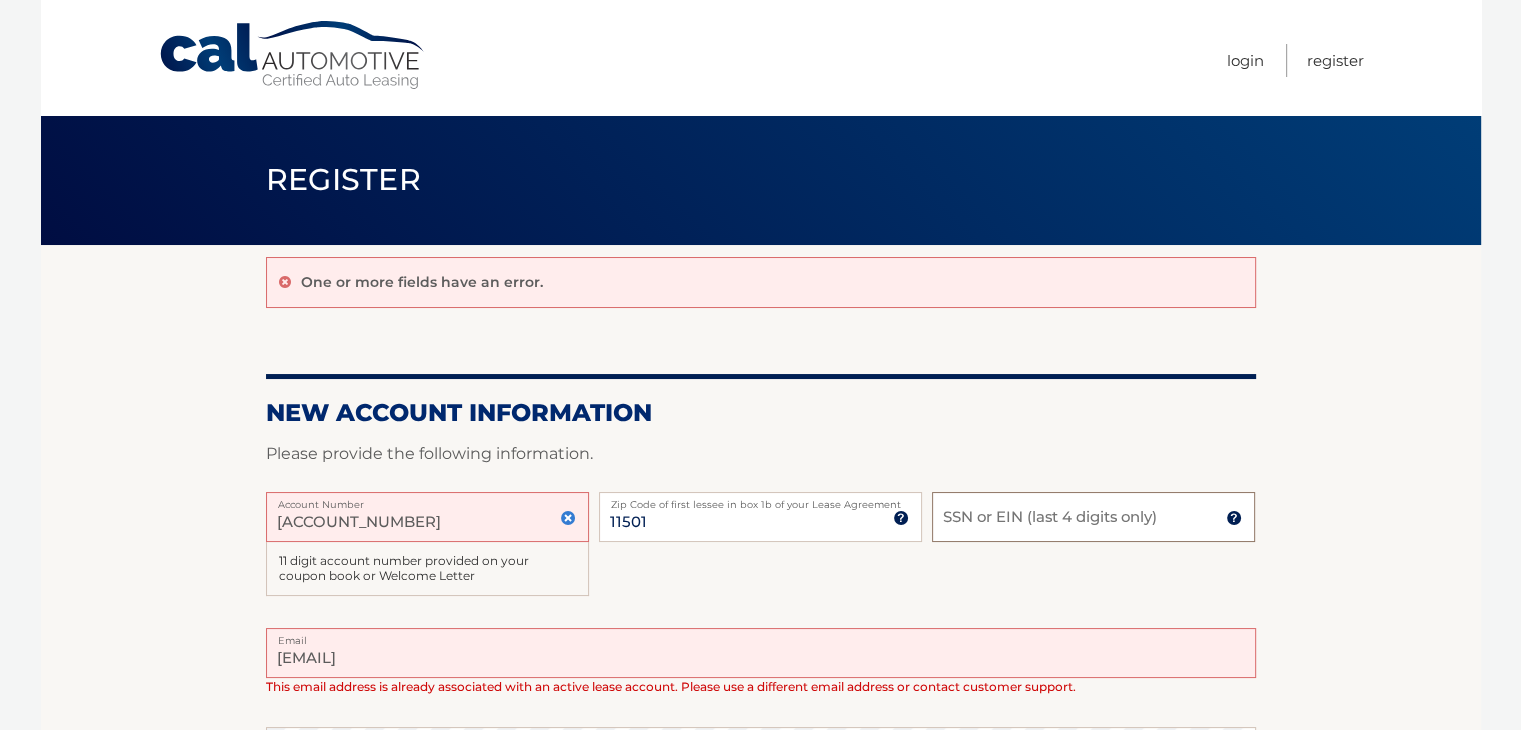 type 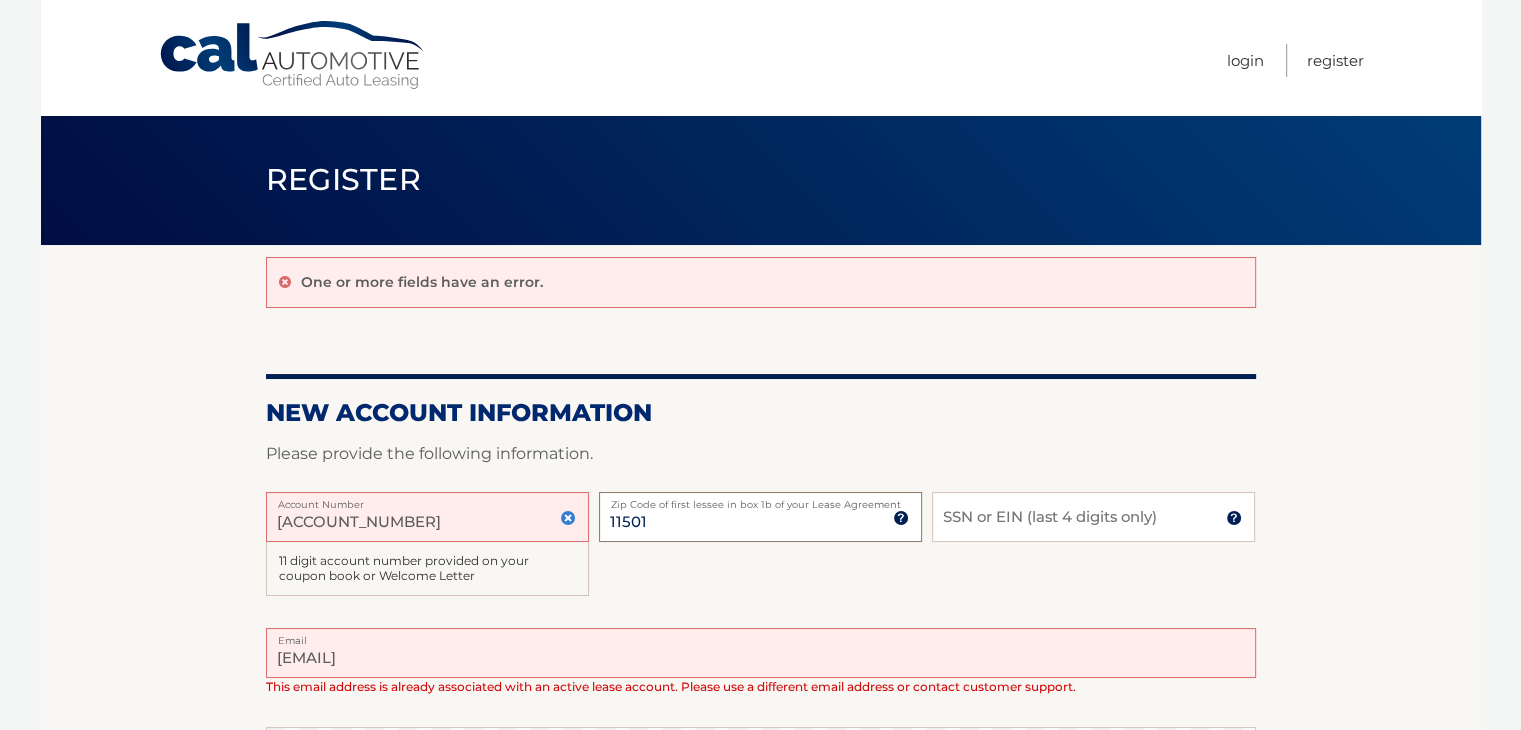 drag, startPoint x: 665, startPoint y: 511, endPoint x: 546, endPoint y: 517, distance: 119.15116 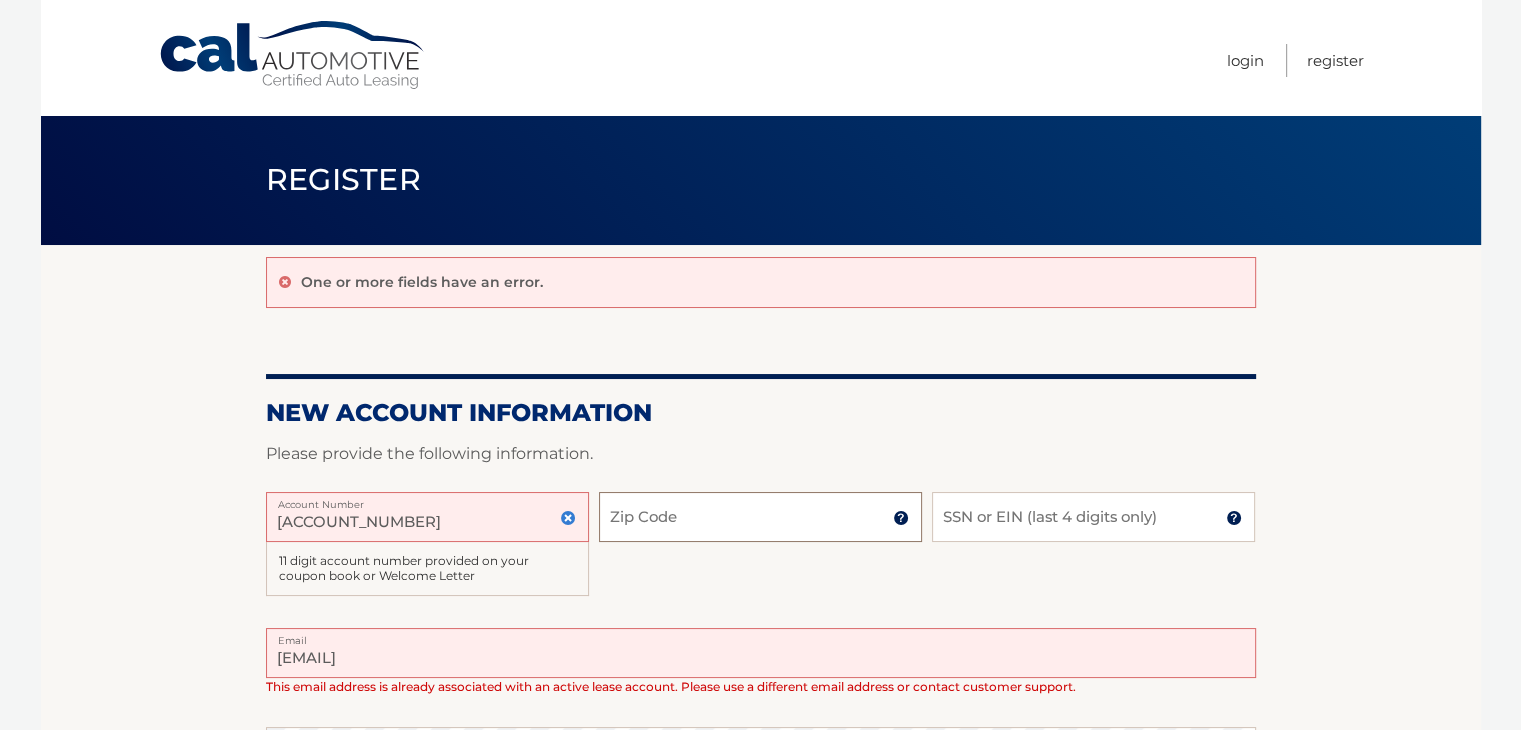type 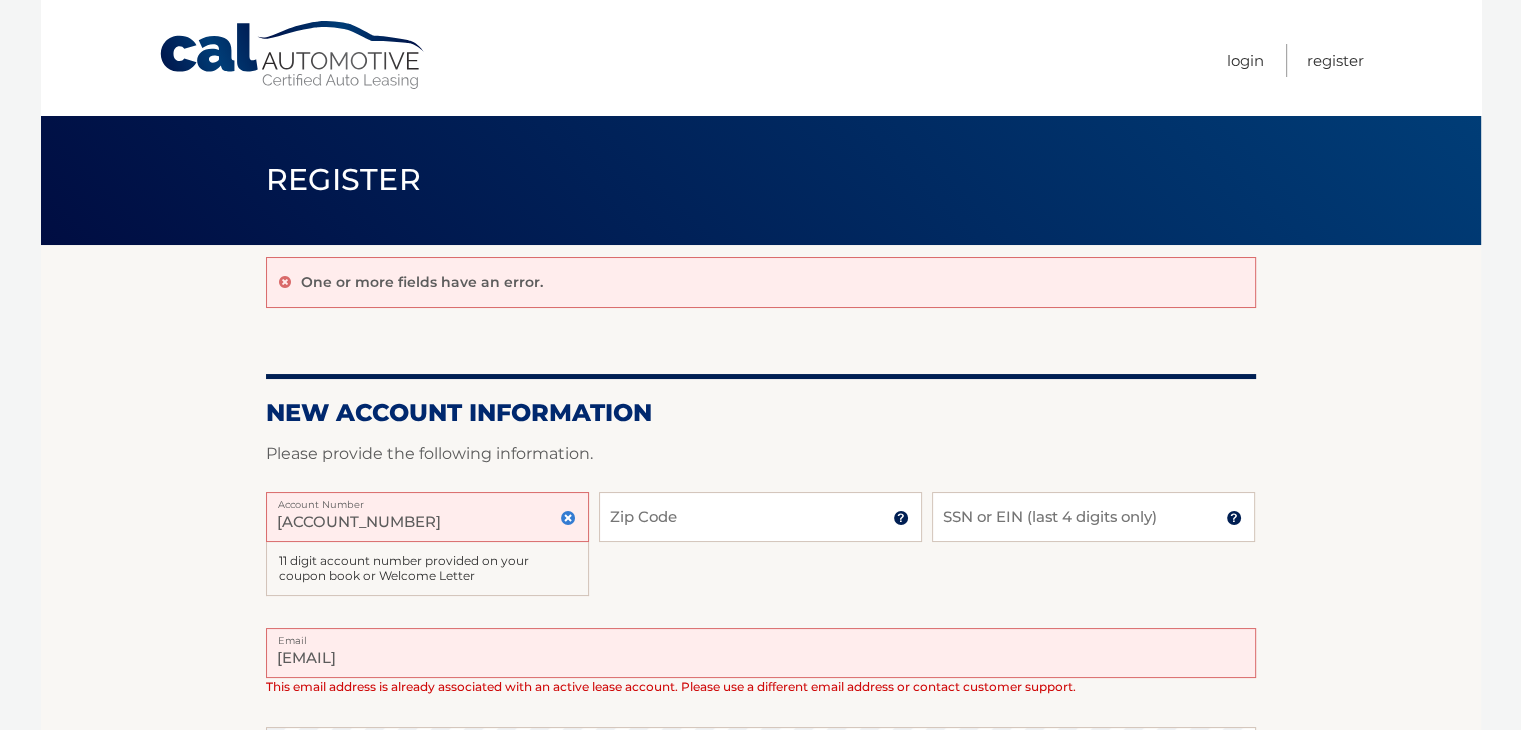 drag, startPoint x: 412, startPoint y: 517, endPoint x: 0, endPoint y: 486, distance: 413.1646 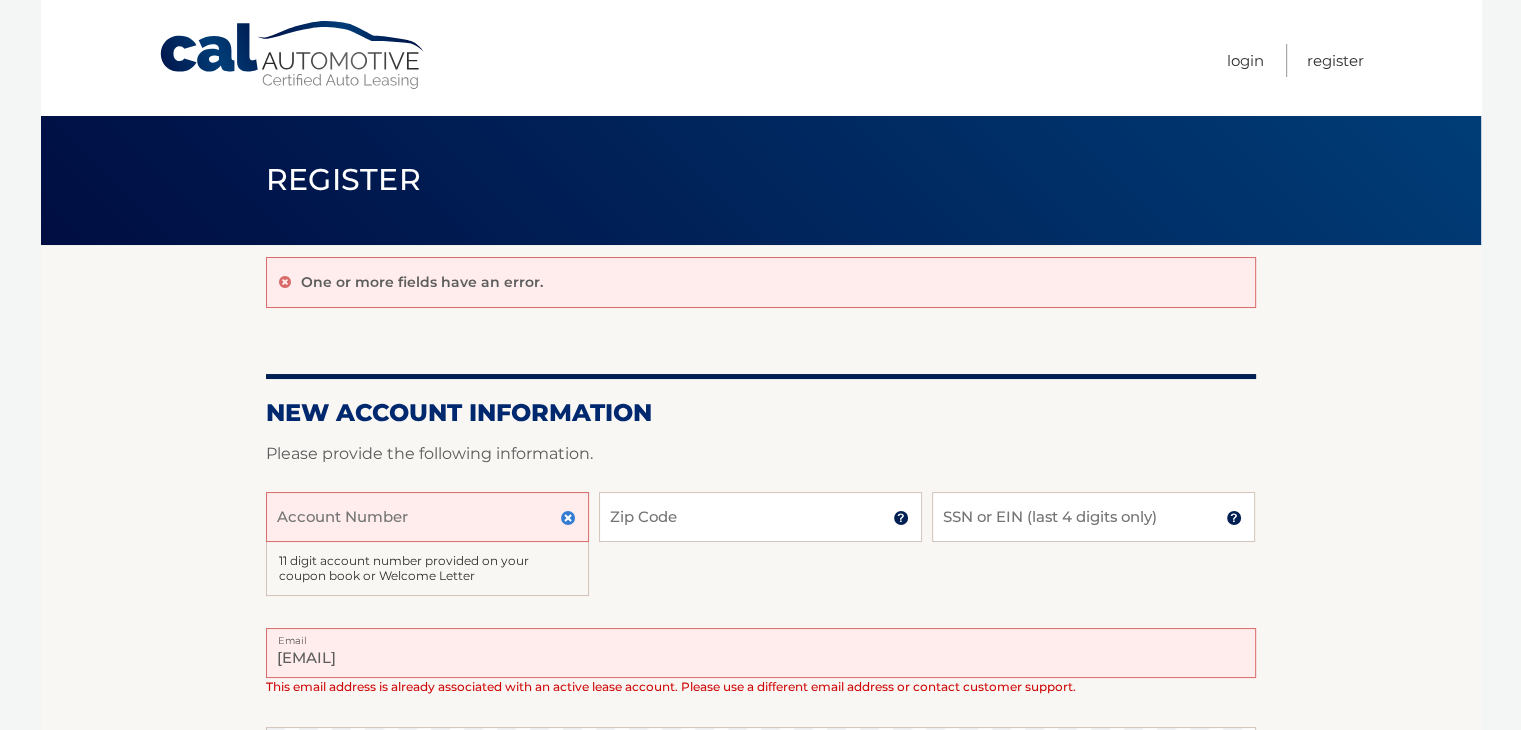 type 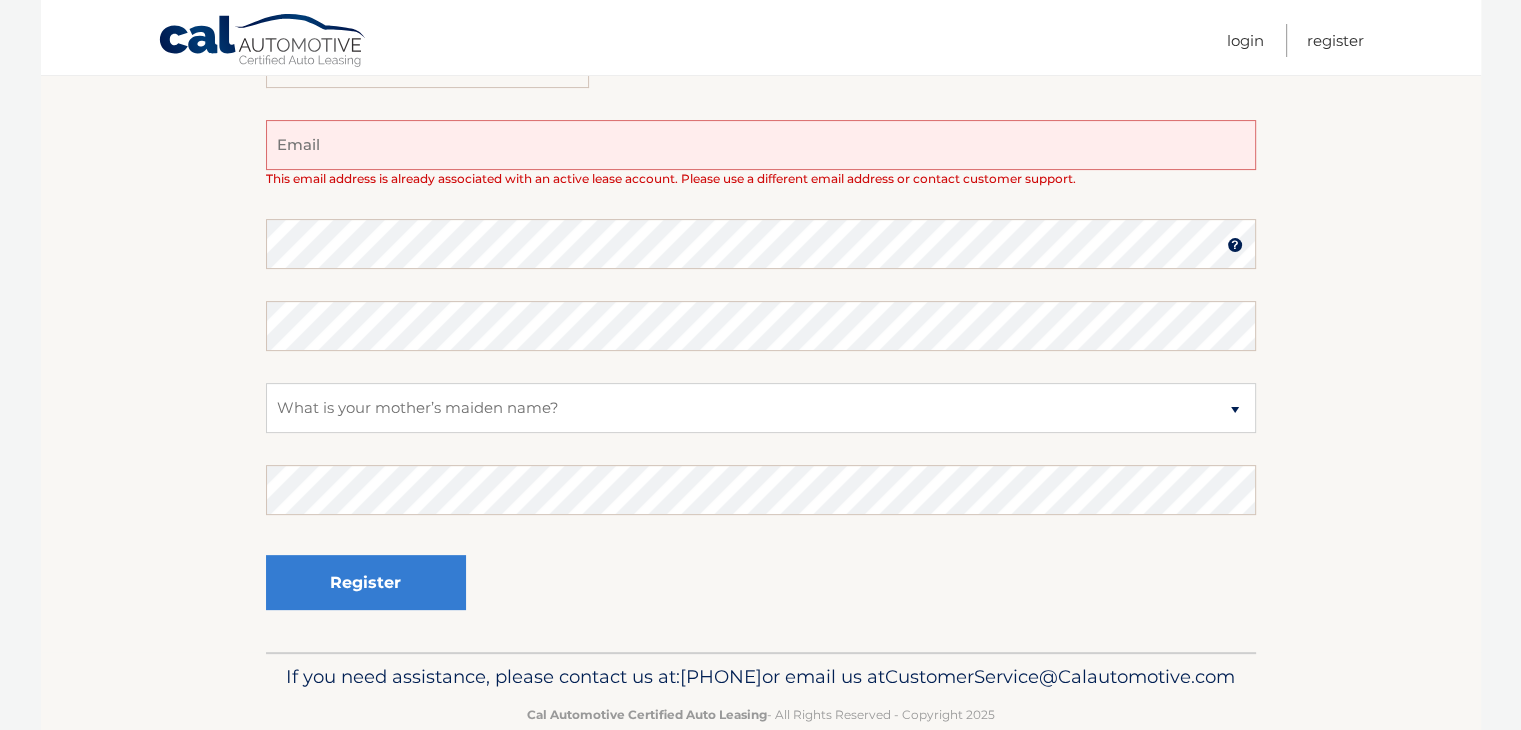scroll, scrollTop: 580, scrollLeft: 0, axis: vertical 